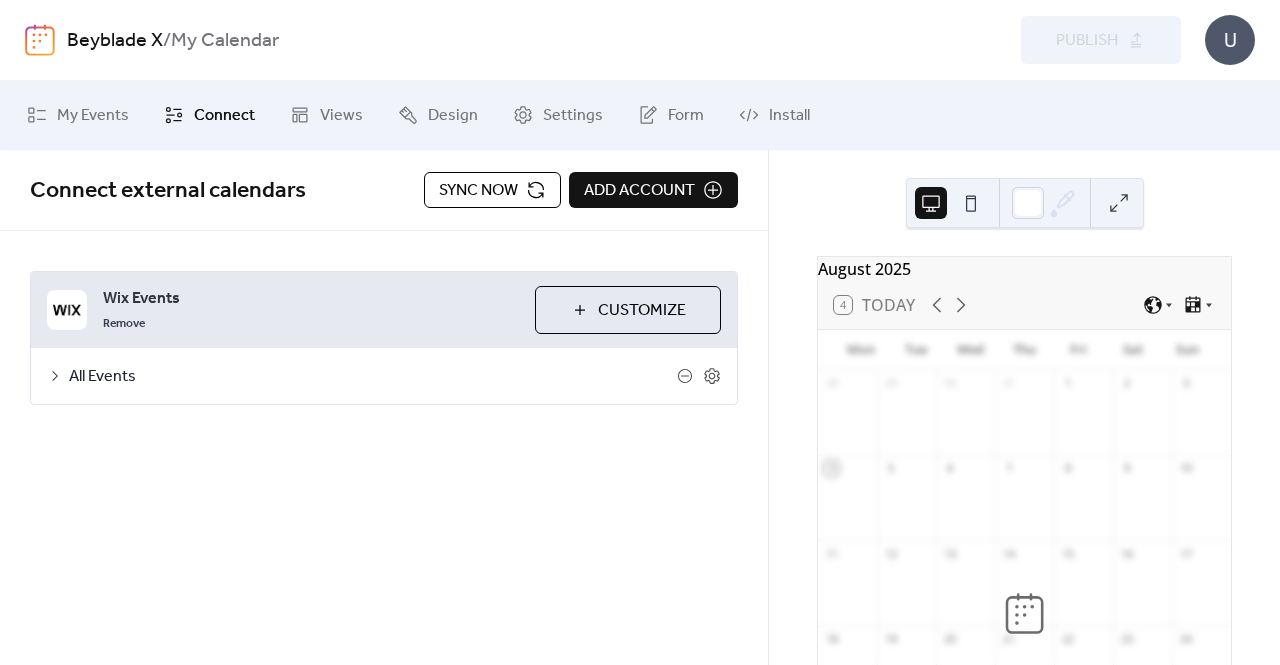scroll, scrollTop: 0, scrollLeft: 0, axis: both 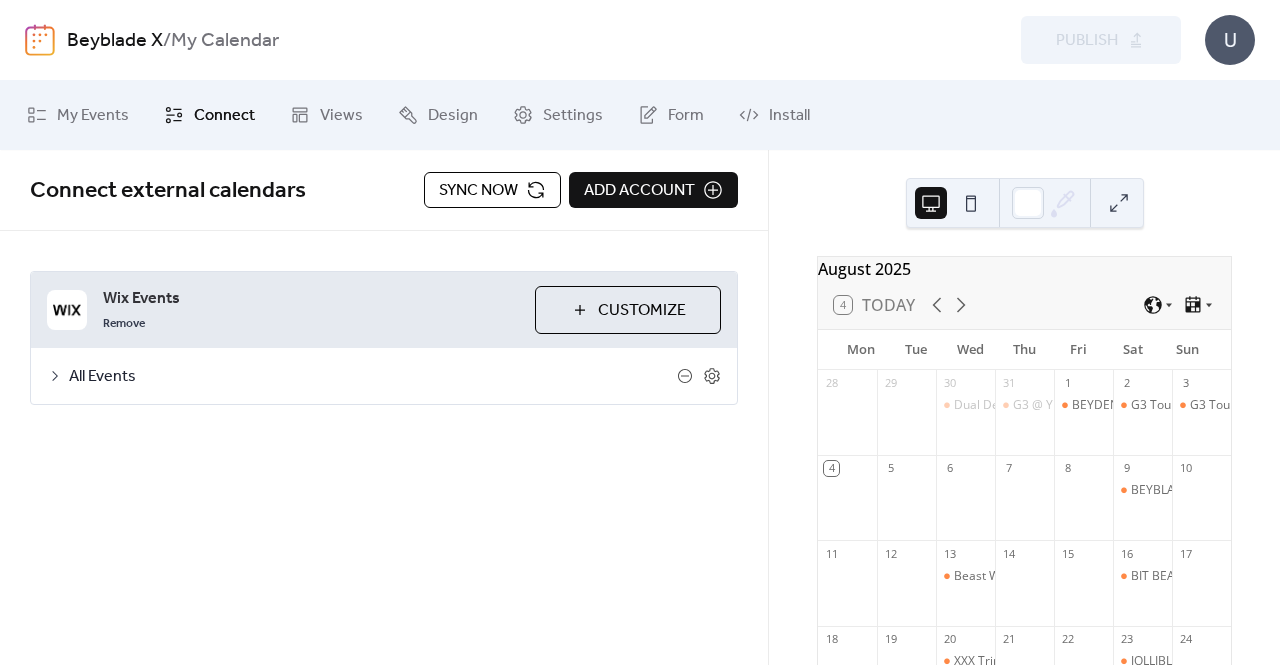 click on "Sync now" at bounding box center (478, 191) 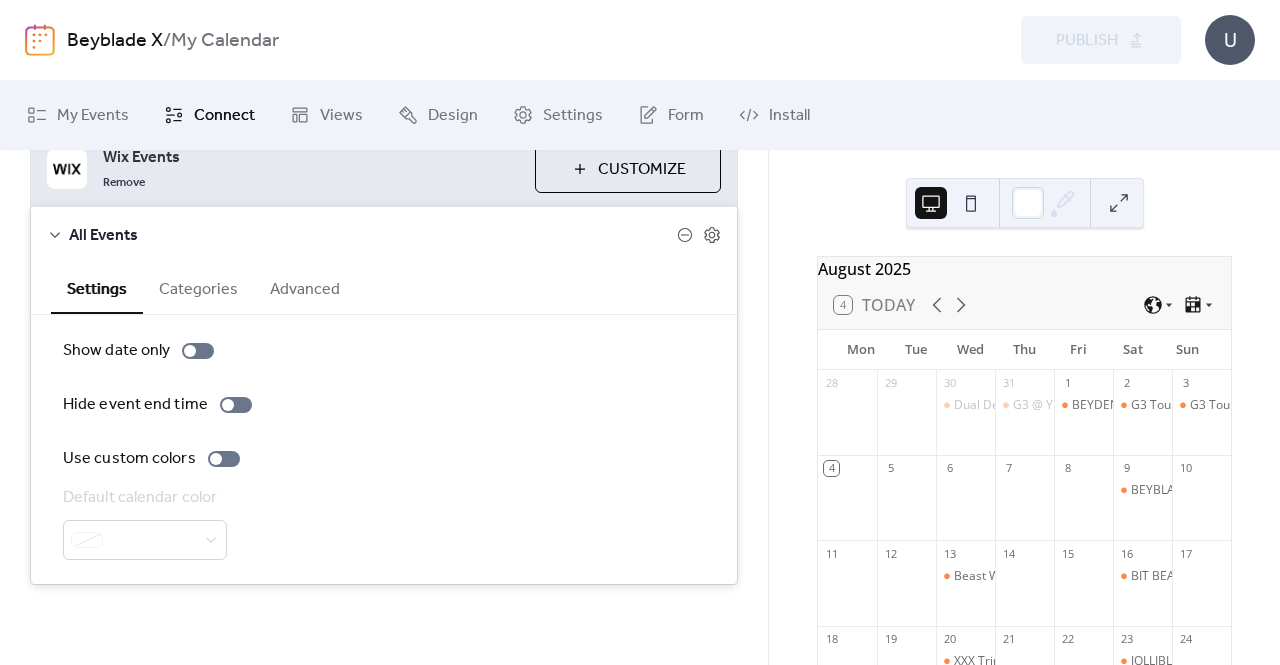 scroll, scrollTop: 0, scrollLeft: 0, axis: both 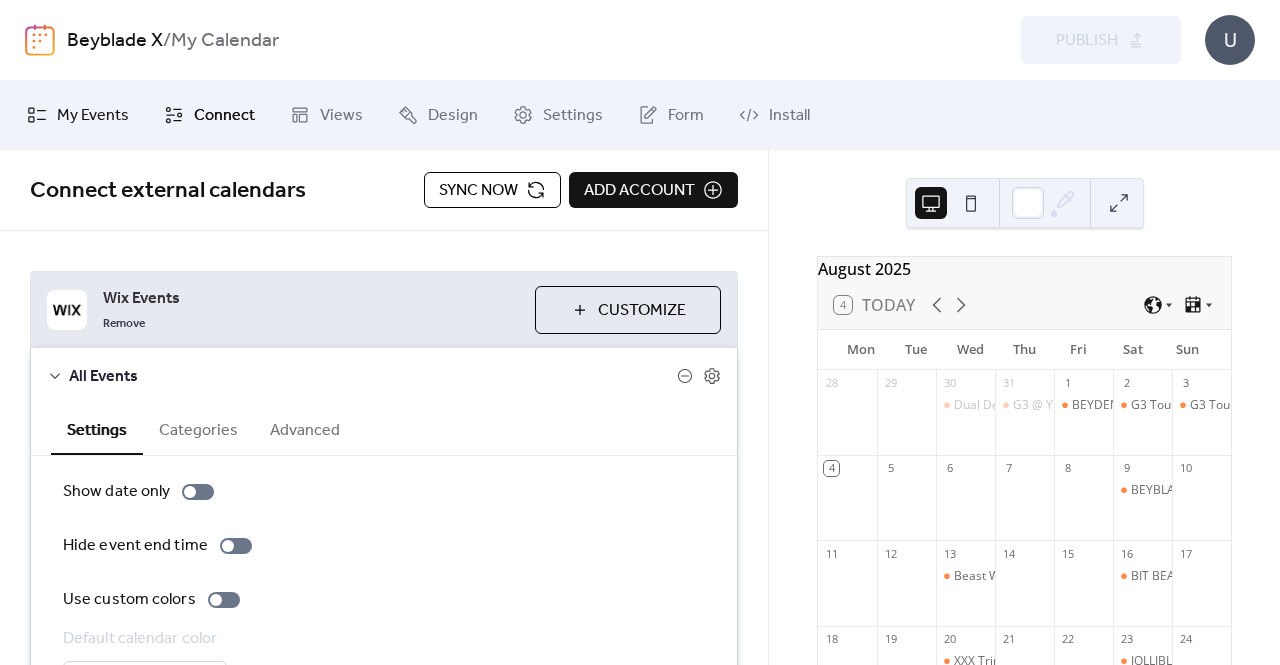 click on "My Events" at bounding box center (93, 116) 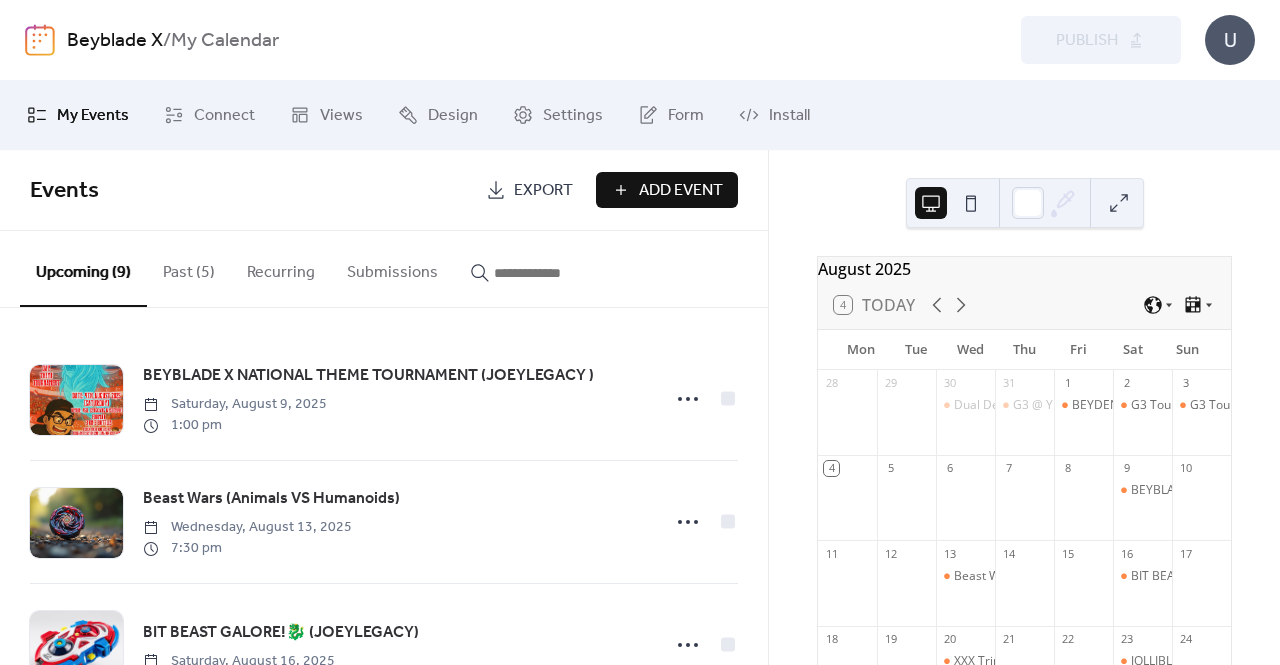 click on "Add Event" at bounding box center [681, 191] 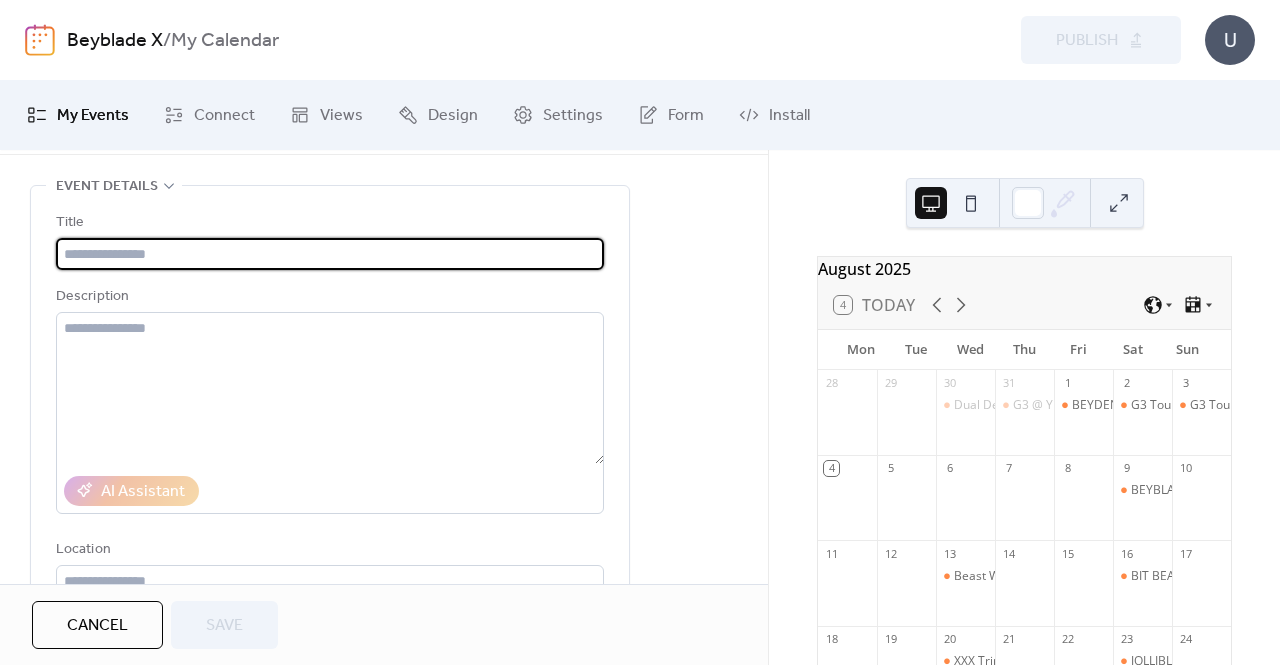 scroll, scrollTop: 100, scrollLeft: 0, axis: vertical 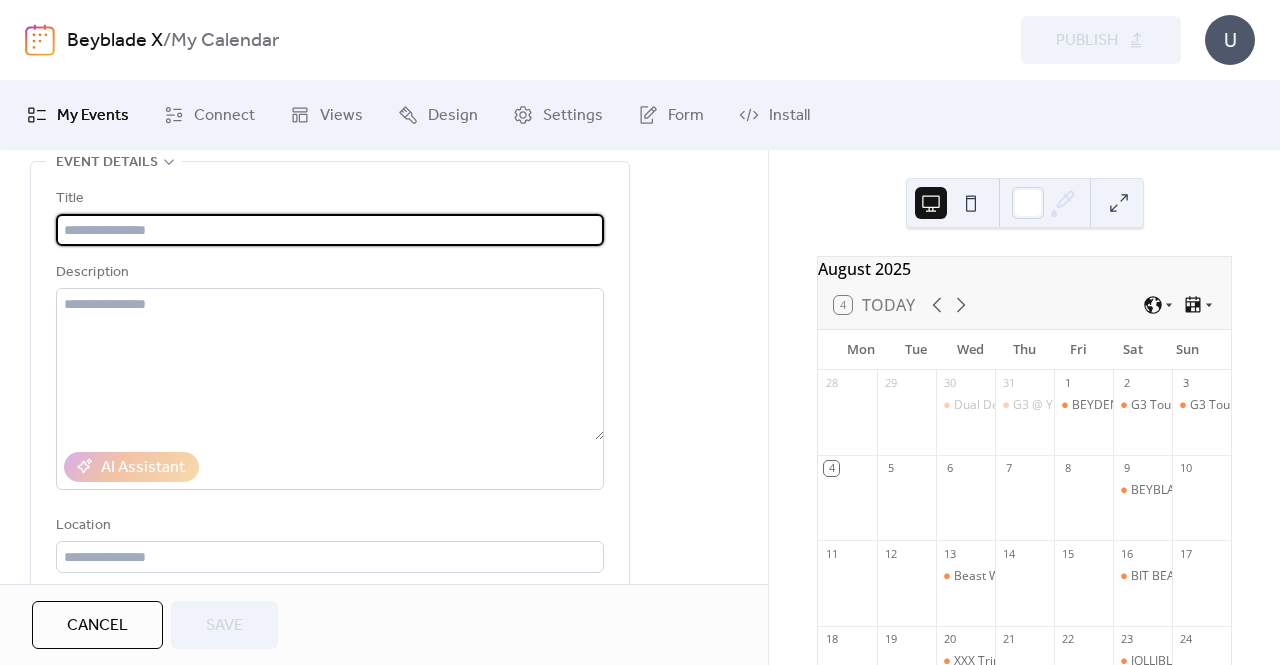 paste on "**********" 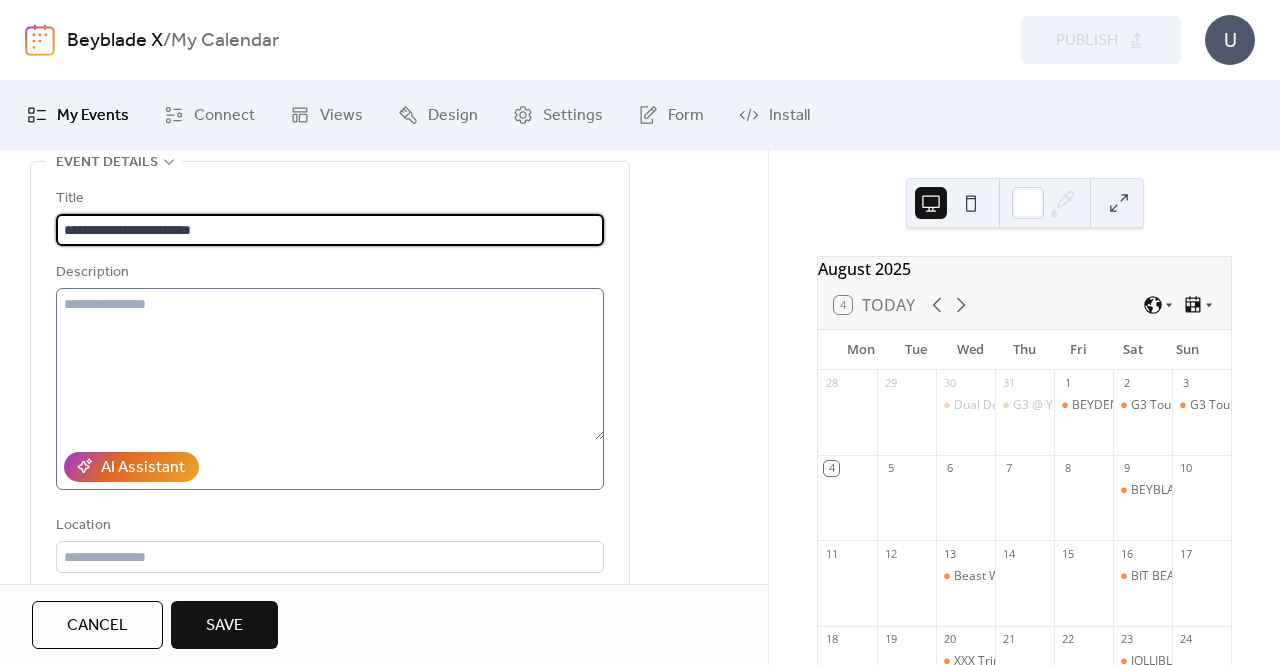 type on "**********" 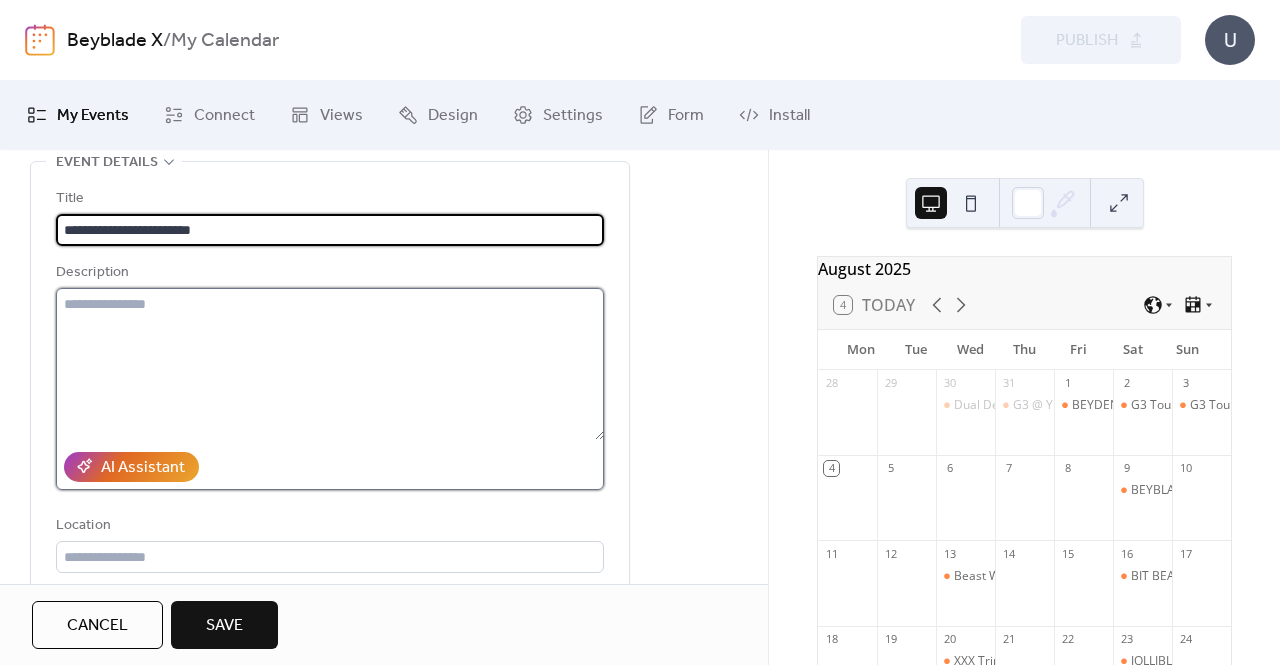 click at bounding box center (330, 364) 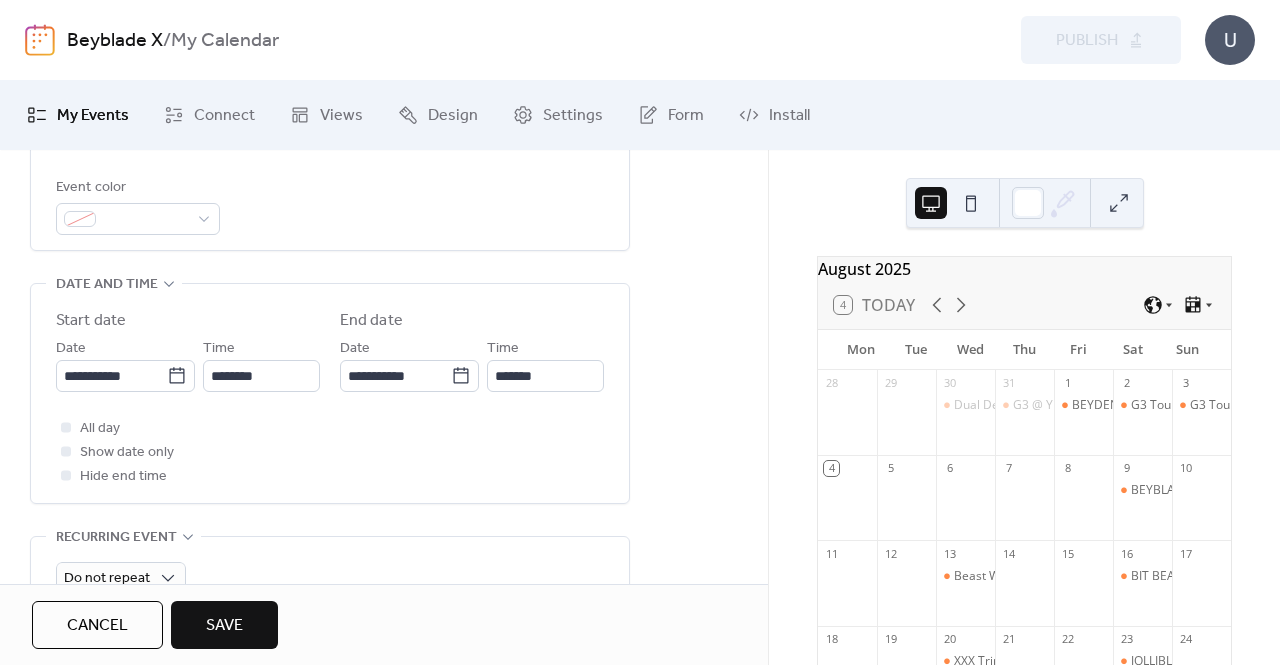 scroll, scrollTop: 600, scrollLeft: 0, axis: vertical 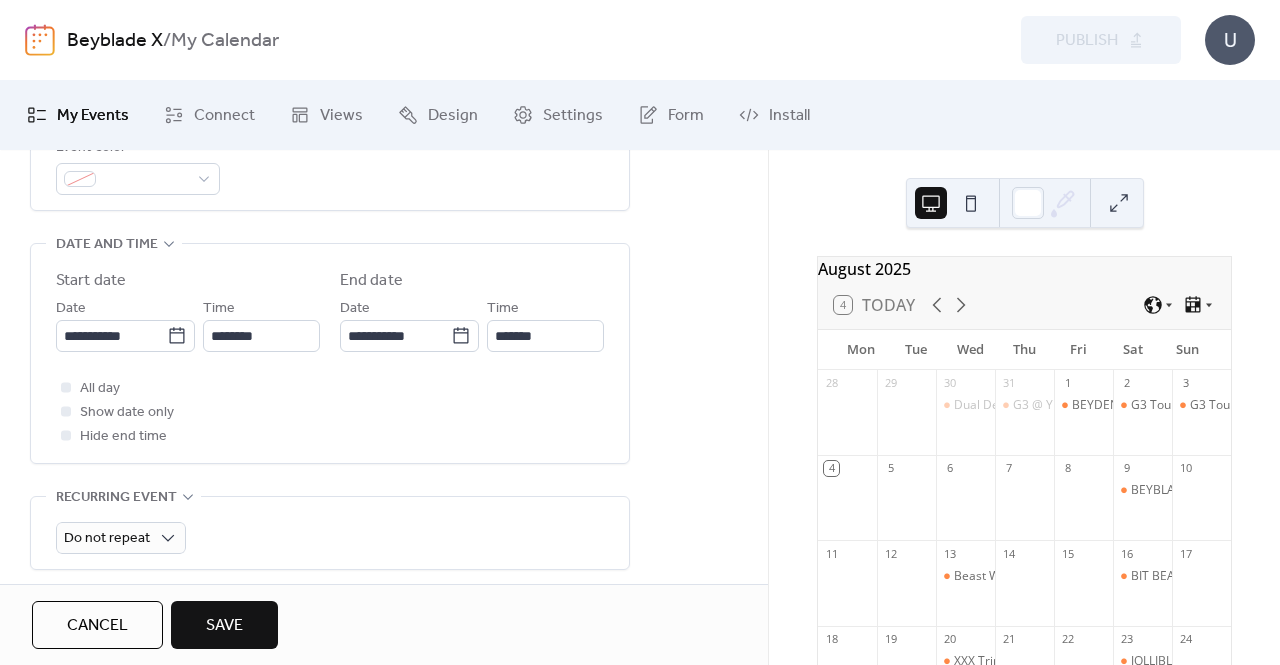click on "**********" at bounding box center [330, 358] 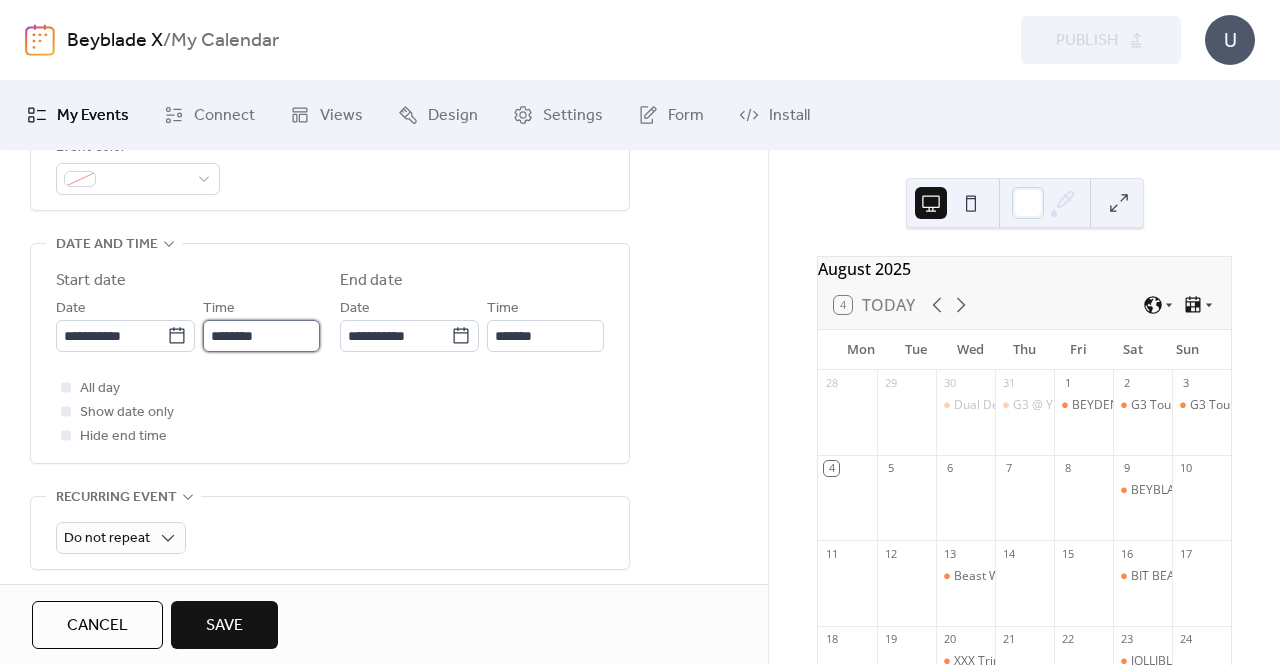click on "********" at bounding box center [261, 336] 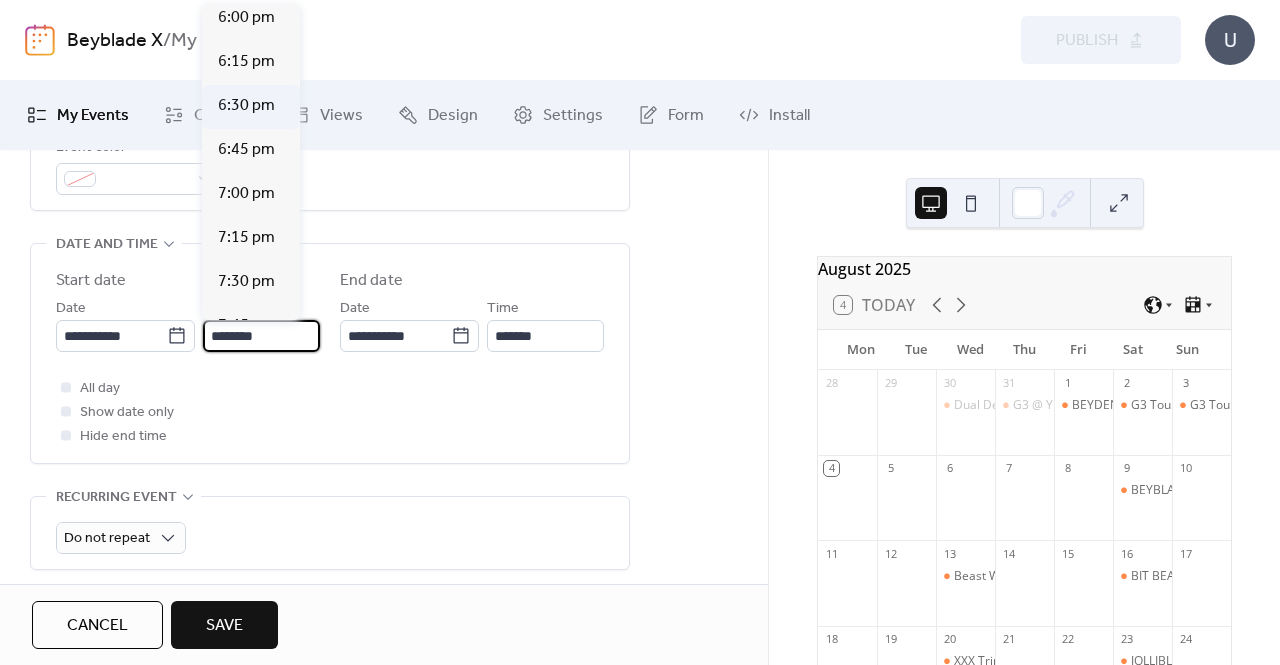 scroll, scrollTop: 3212, scrollLeft: 0, axis: vertical 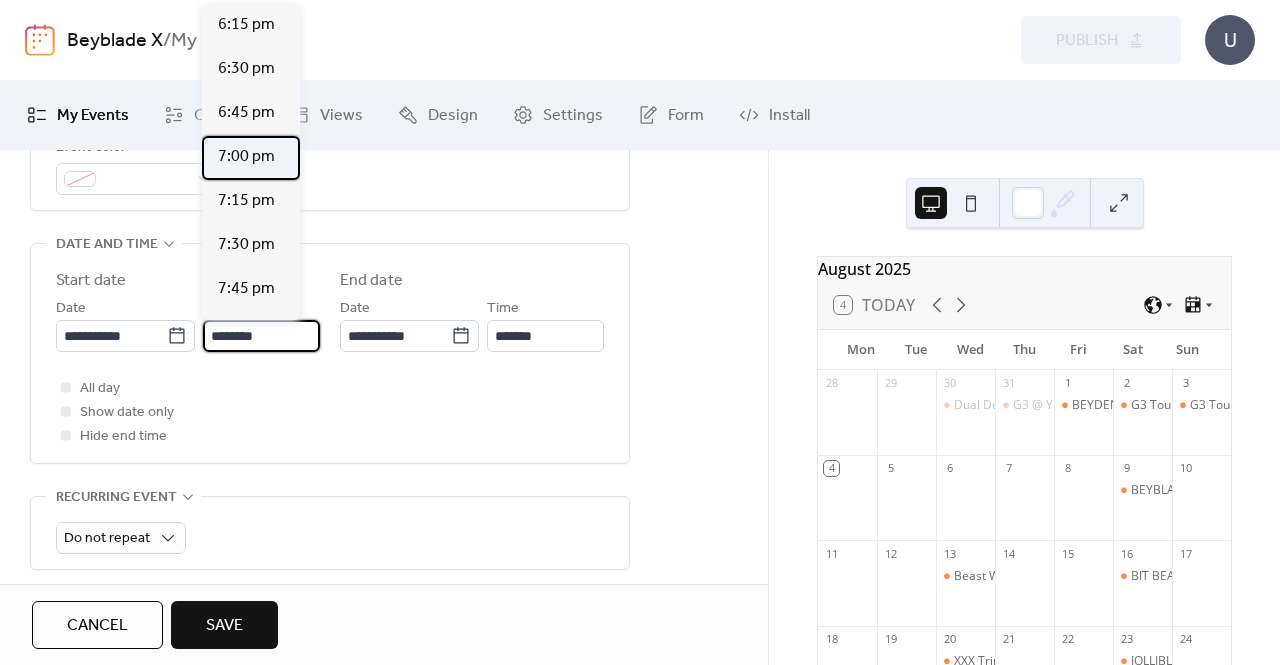 click on "7:00 pm" at bounding box center [246, 157] 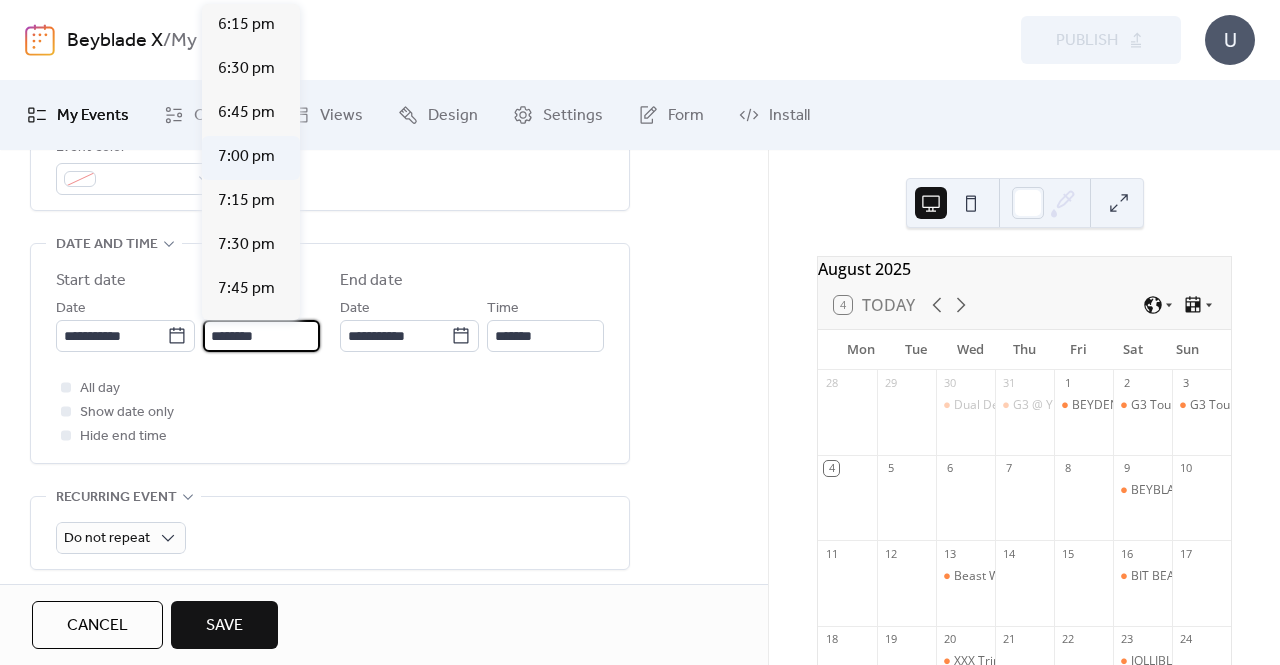 type on "*******" 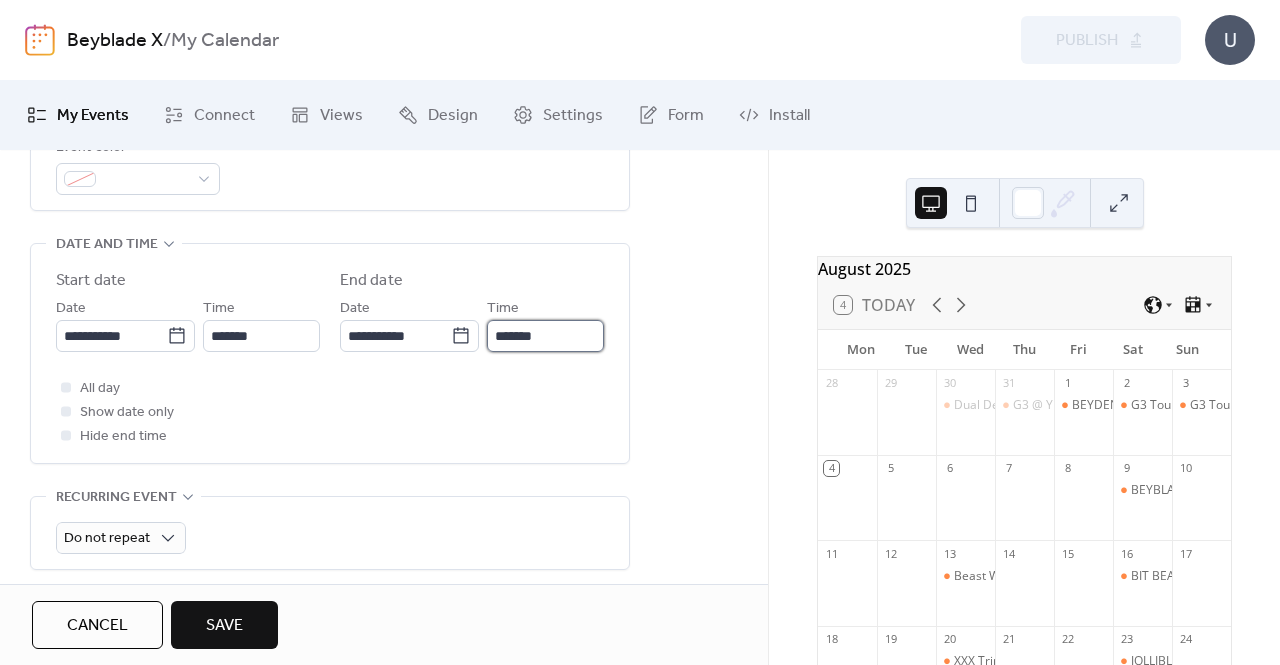 click on "*******" at bounding box center [545, 336] 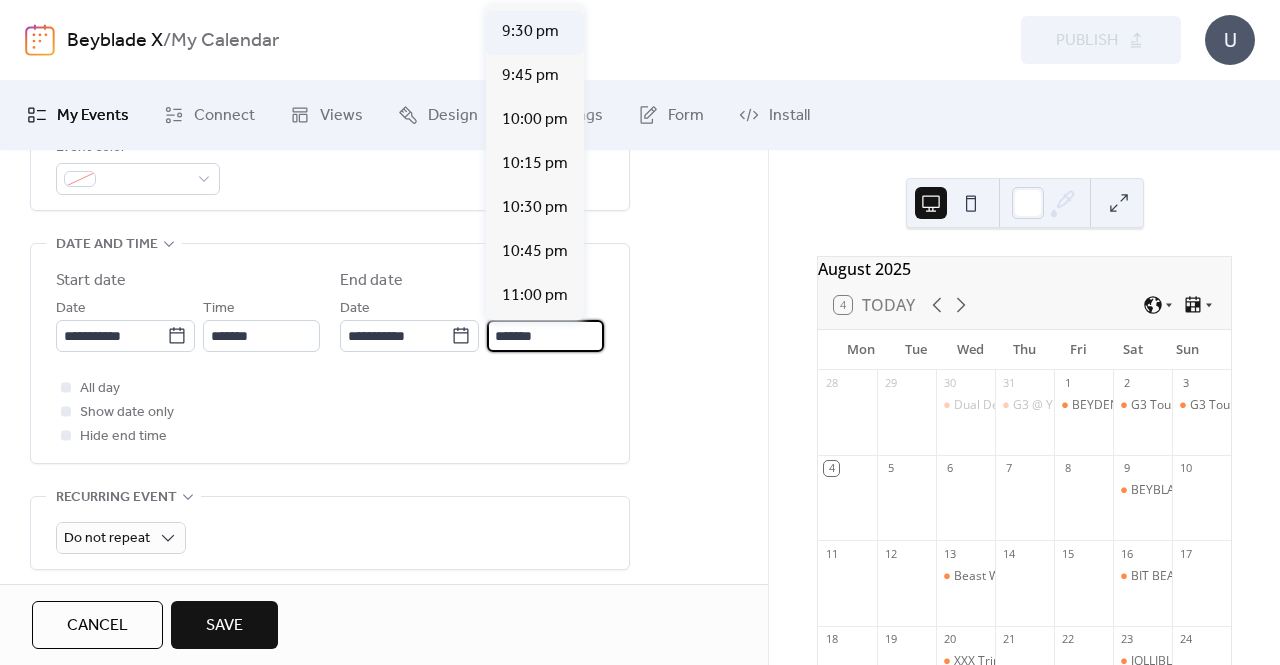 scroll, scrollTop: 300, scrollLeft: 0, axis: vertical 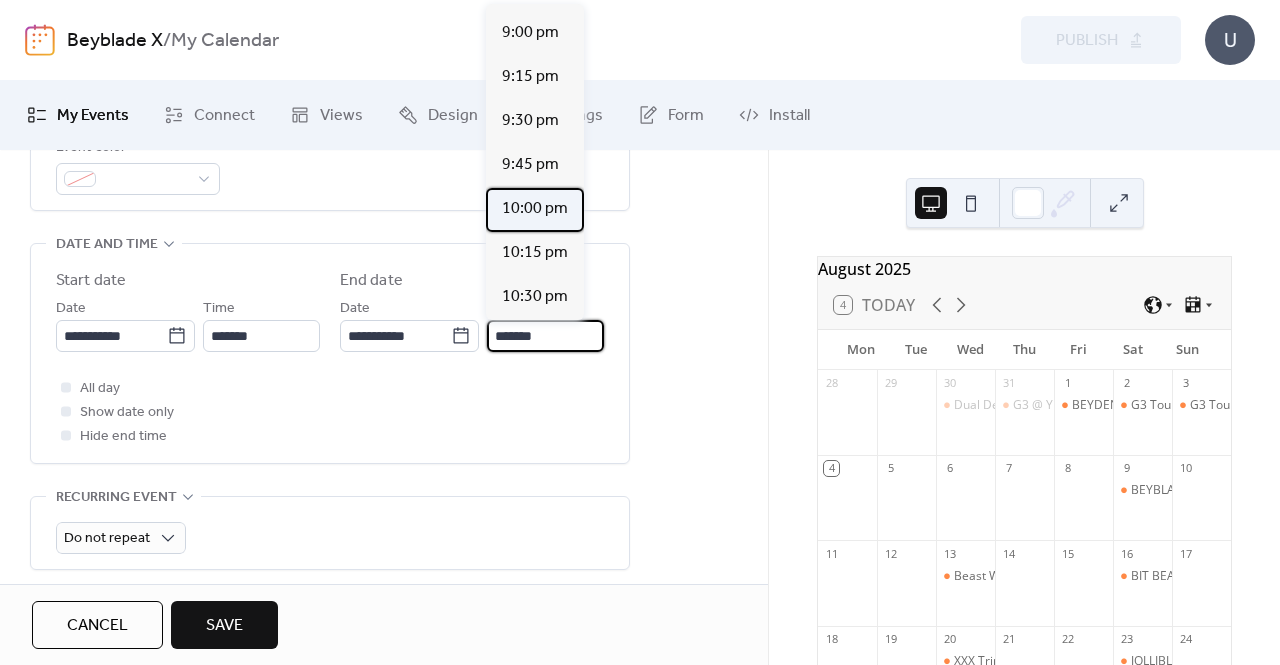 click on "10:00 pm" at bounding box center (535, 209) 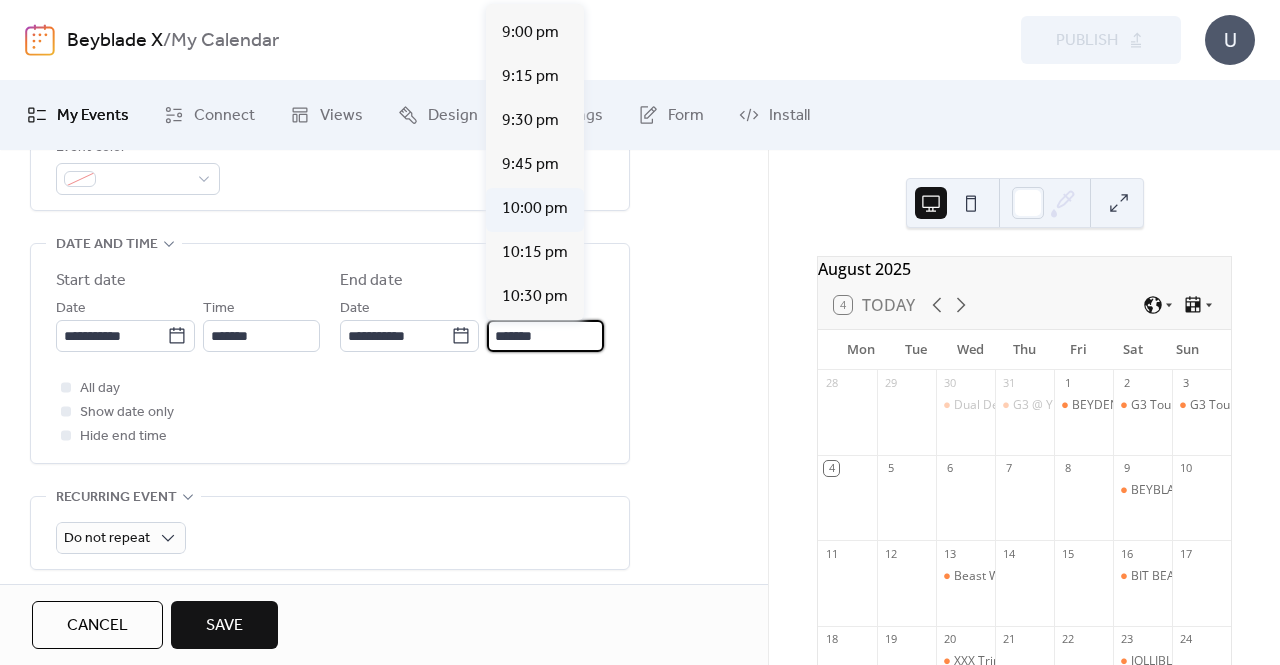 type on "********" 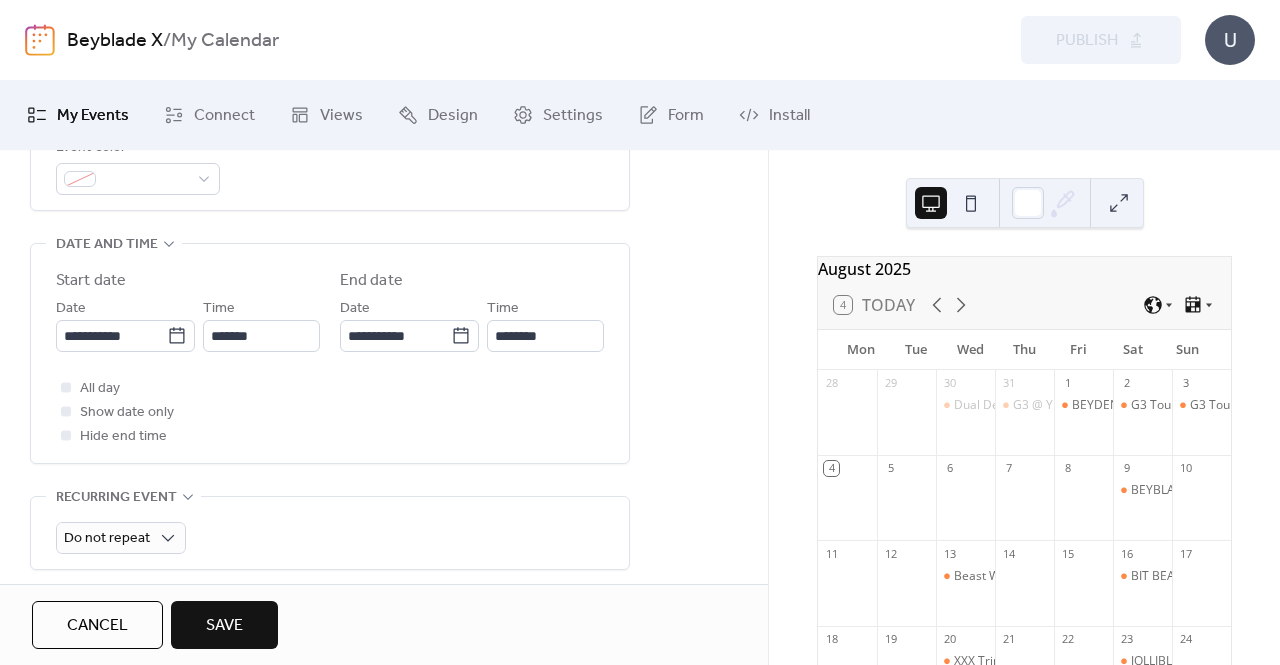 click on "**********" at bounding box center [384, 388] 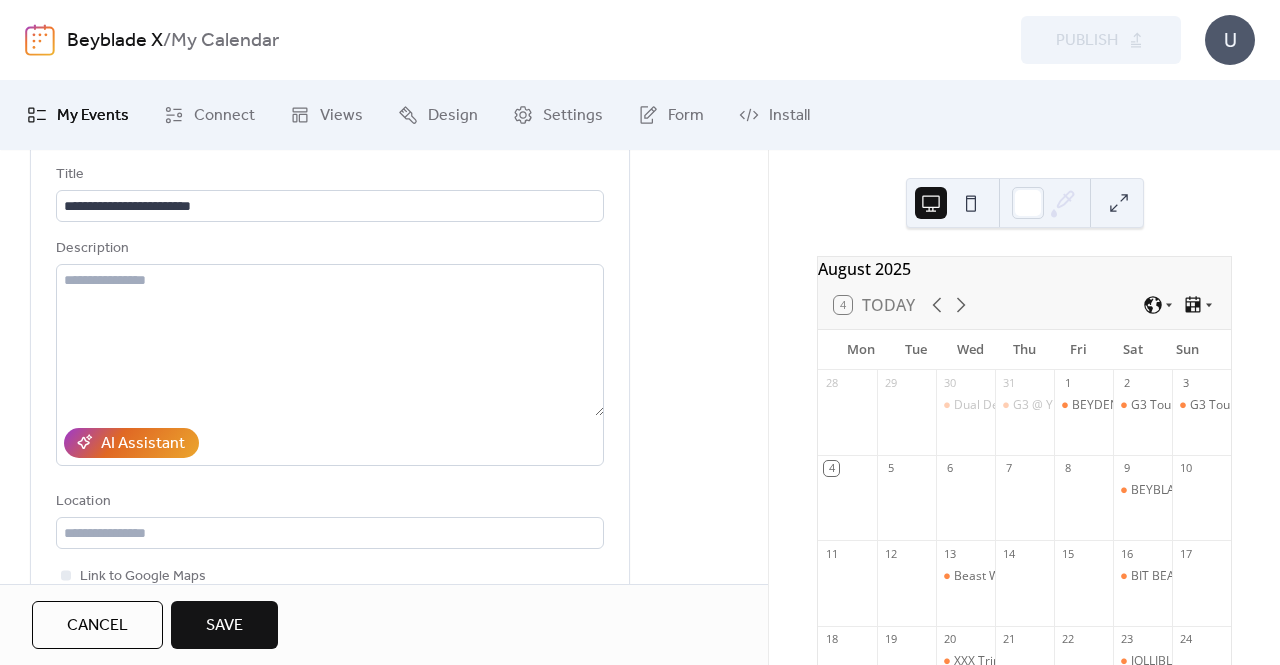 scroll, scrollTop: 100, scrollLeft: 0, axis: vertical 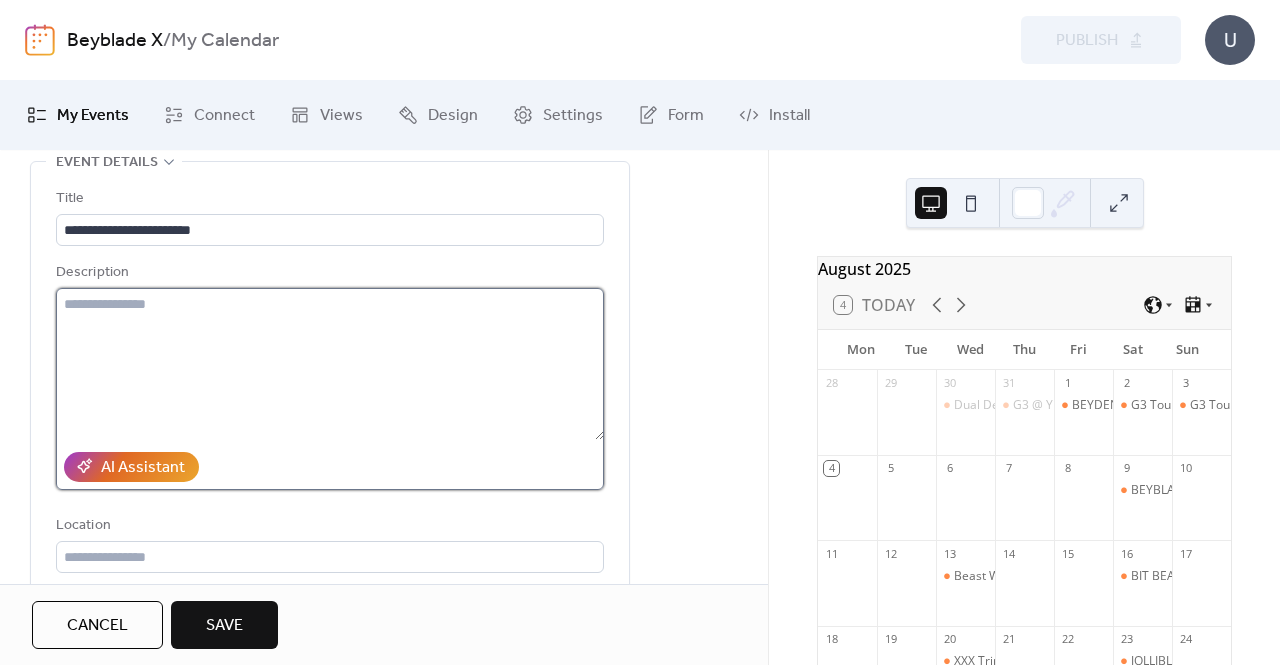 click at bounding box center (330, 364) 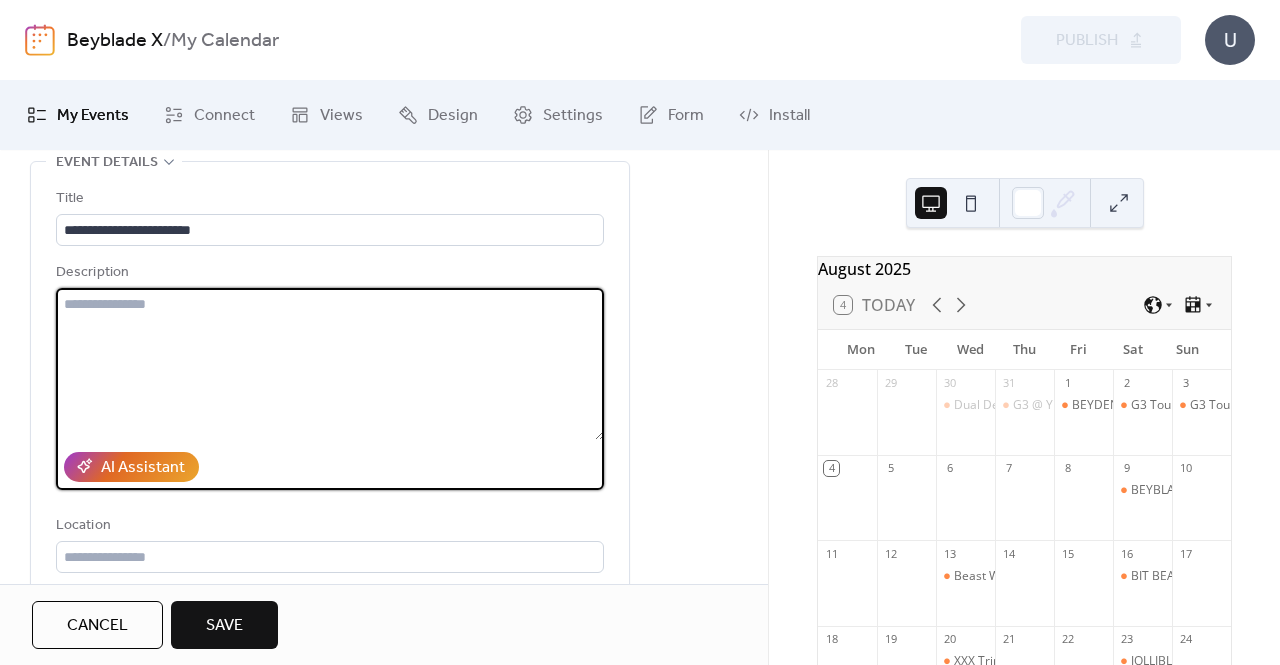 paste on "**********" 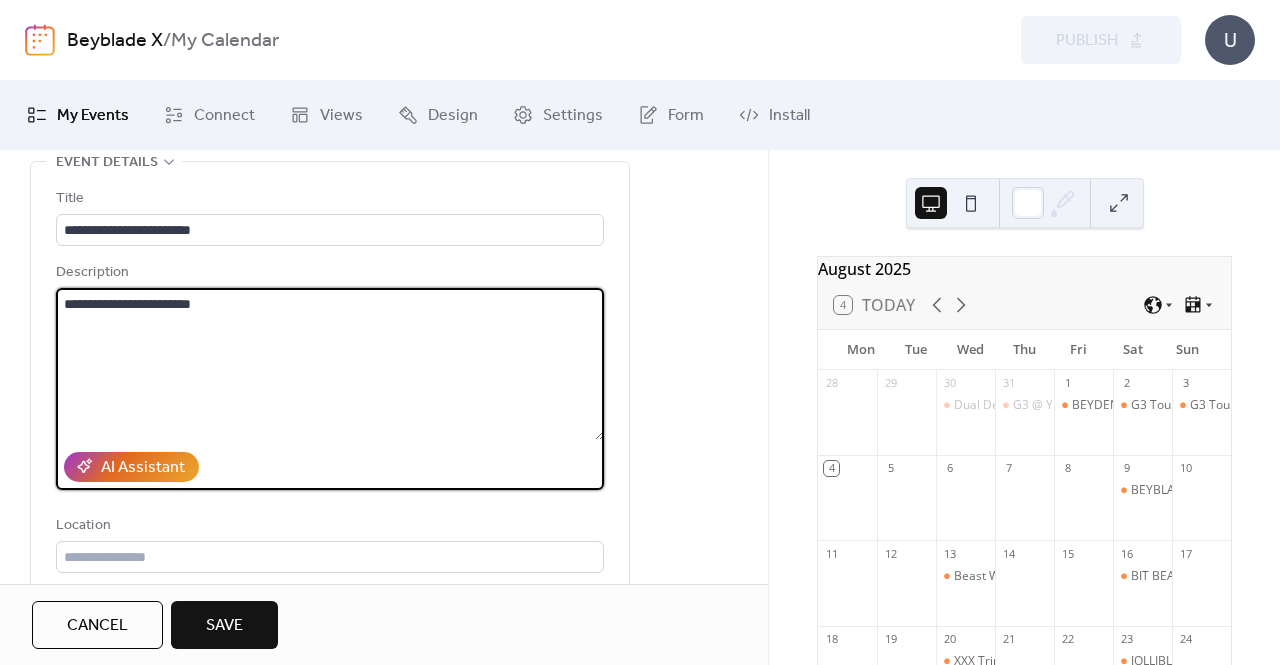 drag, startPoint x: 266, startPoint y: 320, endPoint x: 0, endPoint y: 307, distance: 266.31747 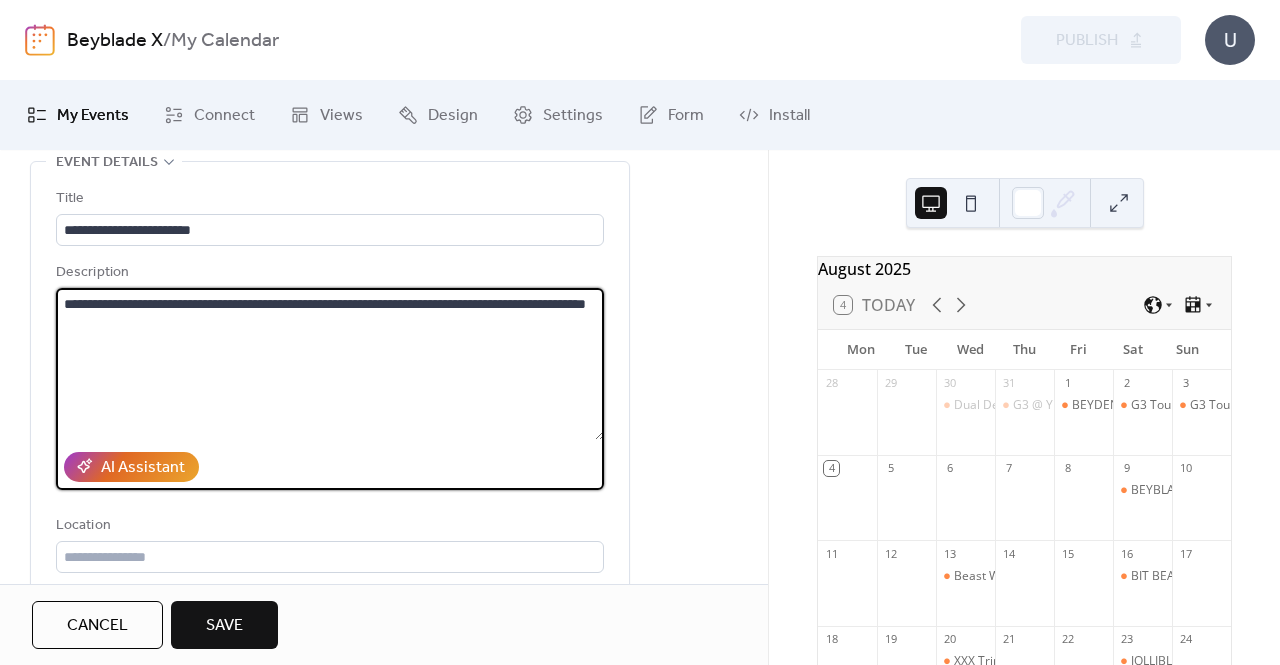 click on "**********" at bounding box center [330, 364] 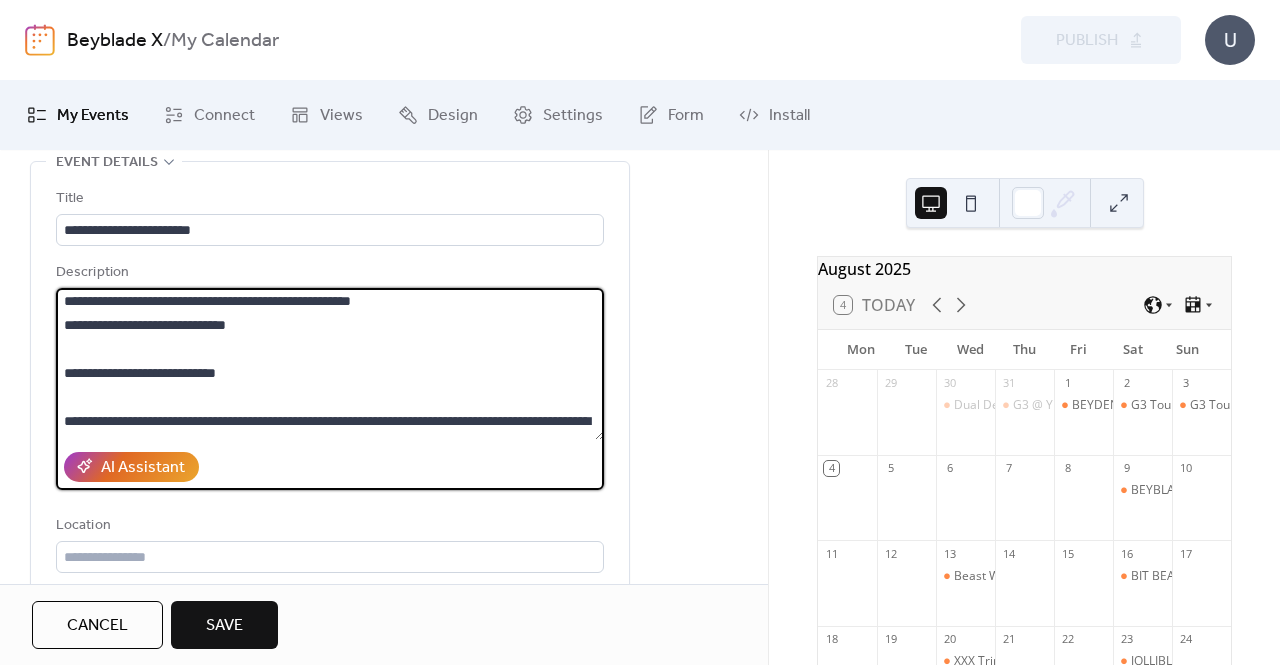 scroll, scrollTop: 0, scrollLeft: 0, axis: both 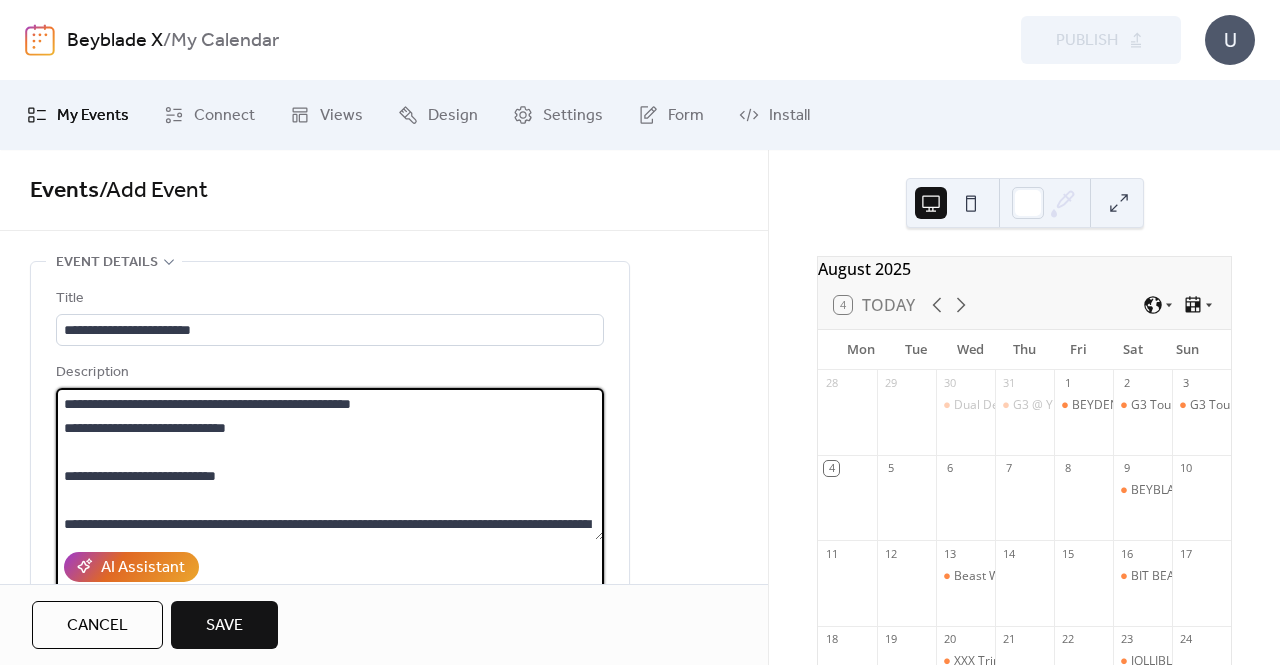 type on "**********" 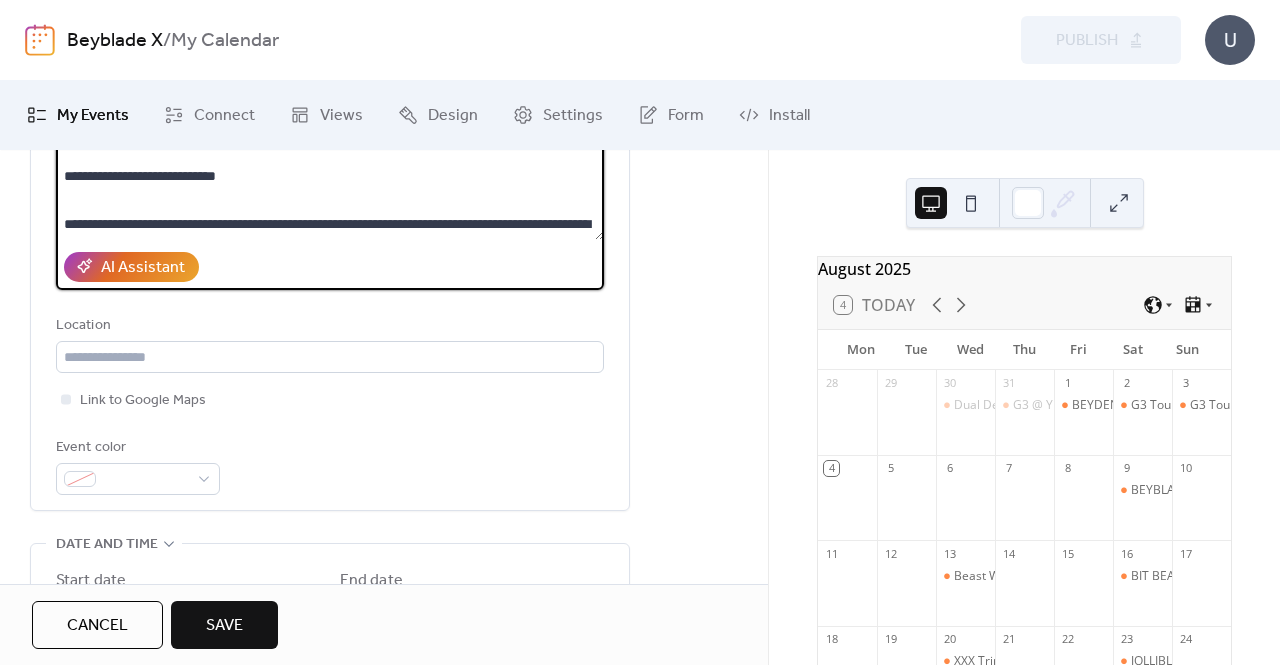 scroll, scrollTop: 400, scrollLeft: 0, axis: vertical 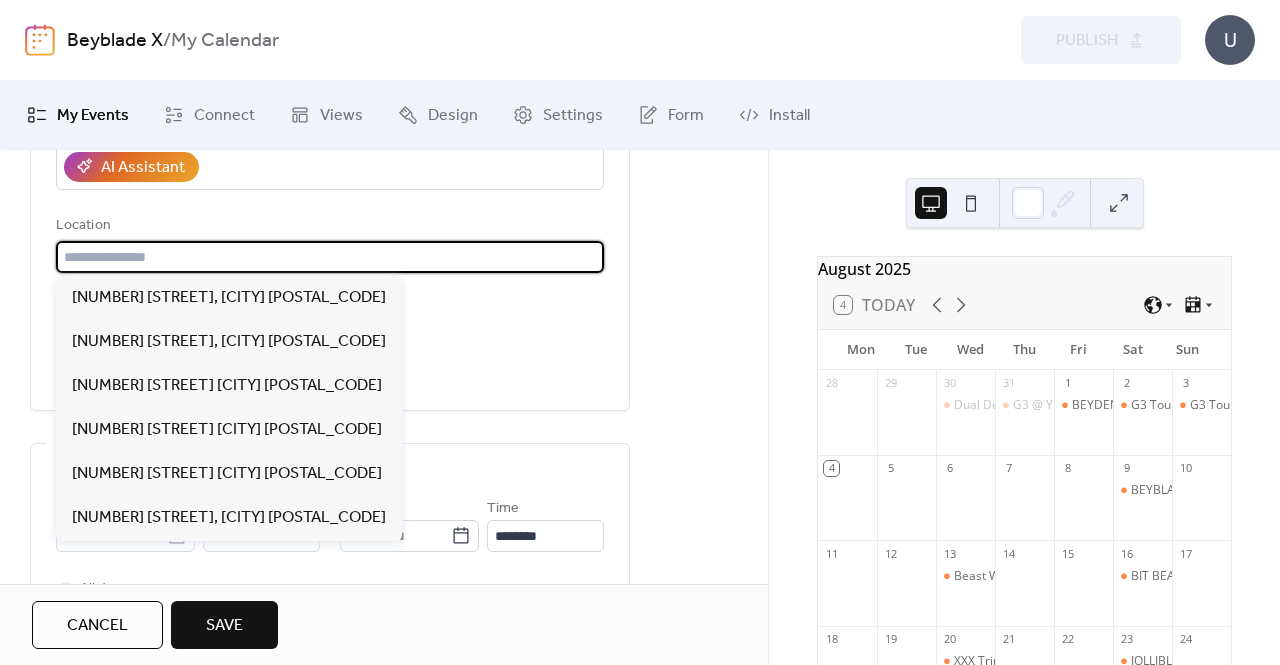 click at bounding box center (330, 257) 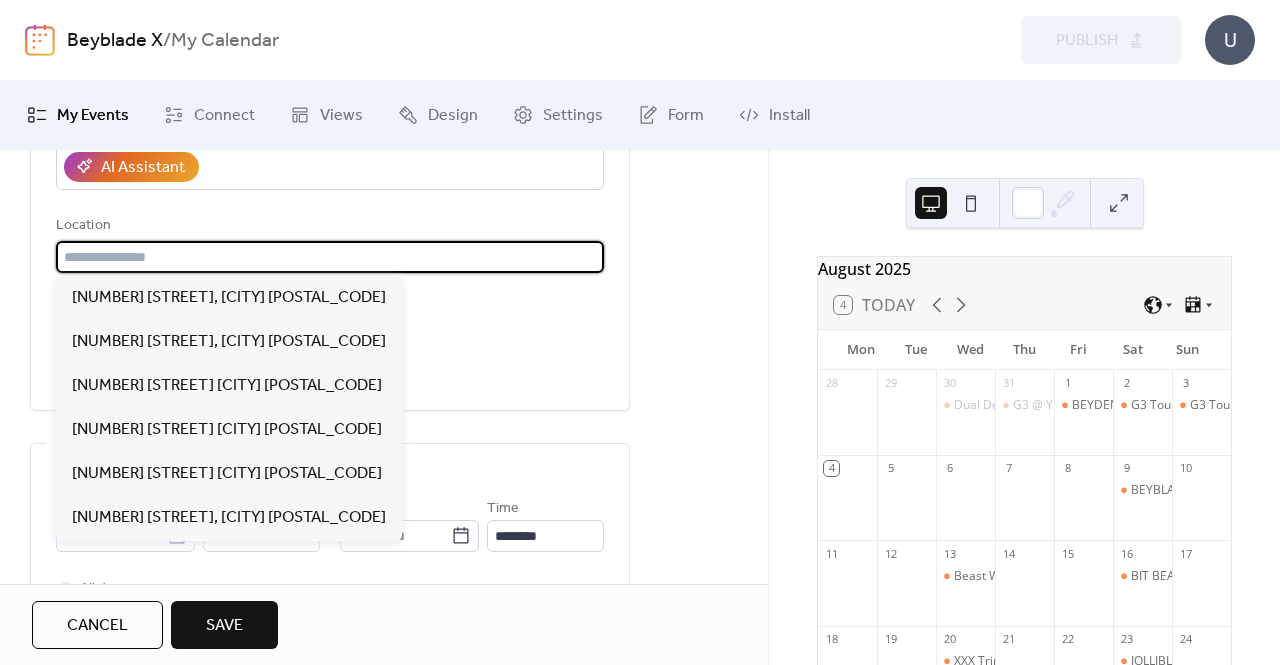 paste on "**********" 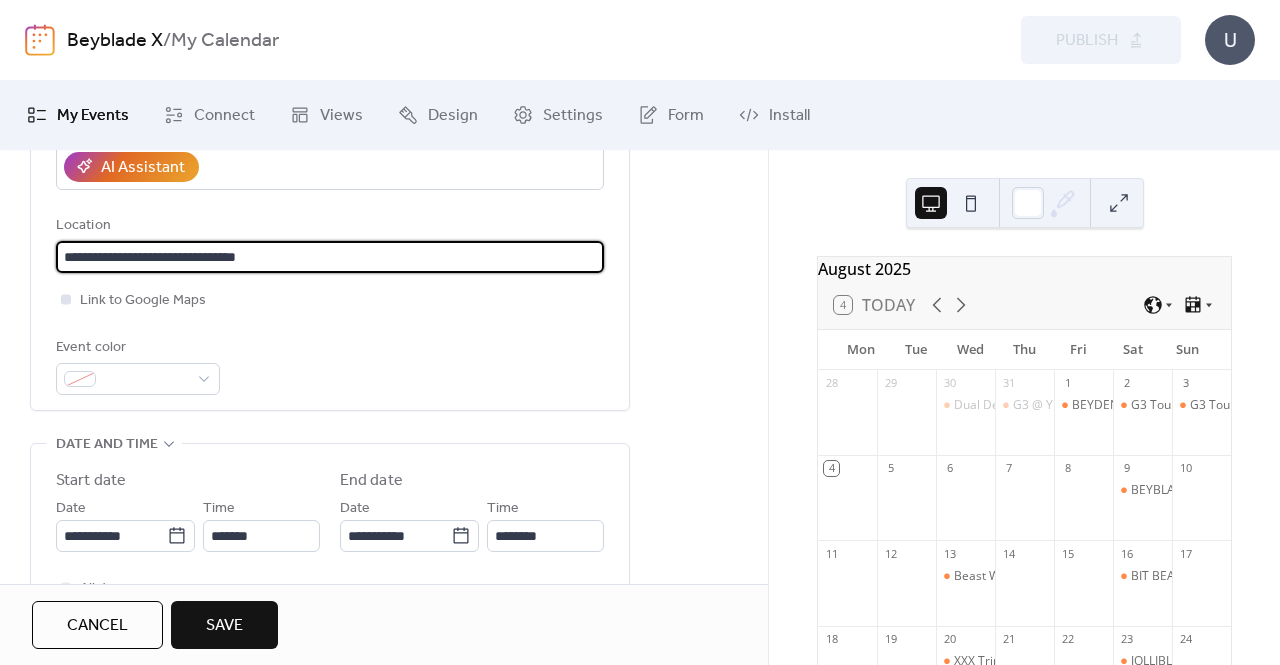 type on "**********" 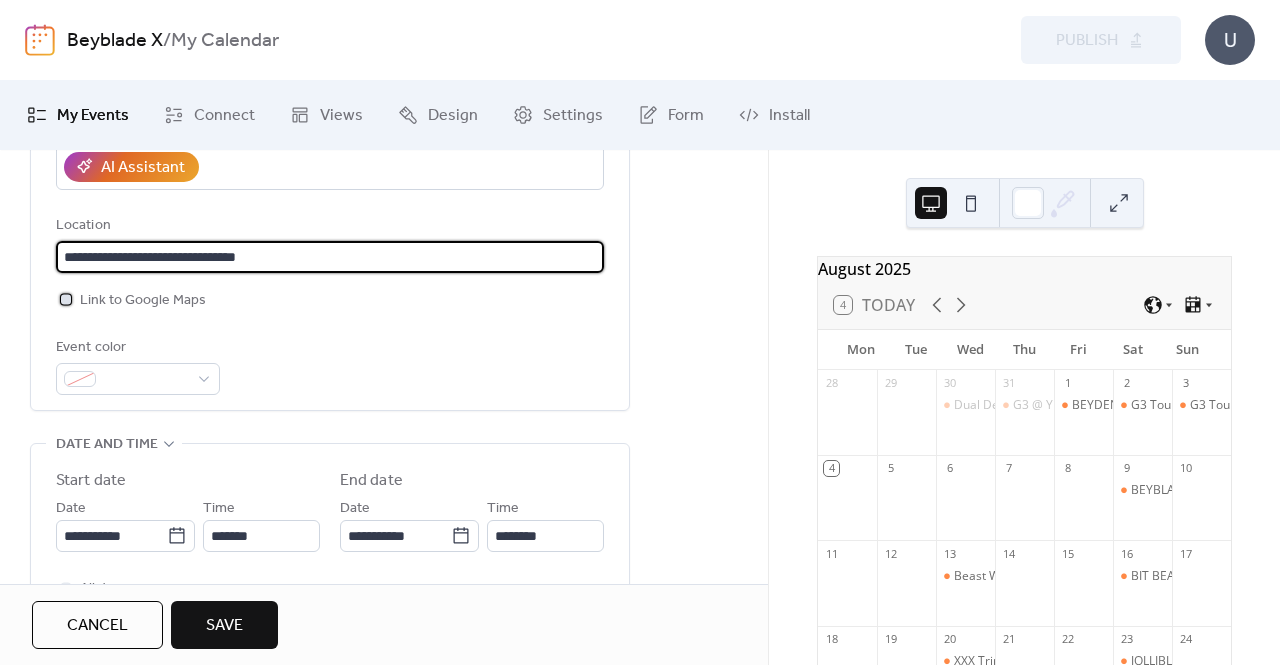click at bounding box center (66, 299) 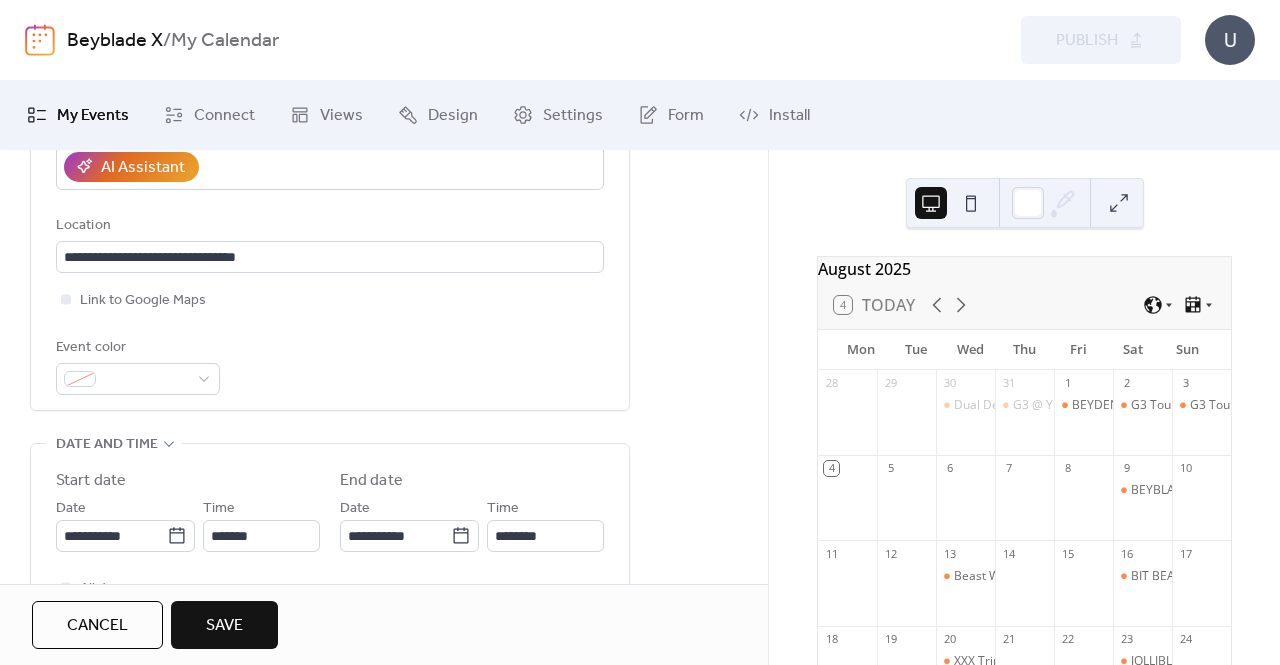click on "**********" at bounding box center [384, 588] 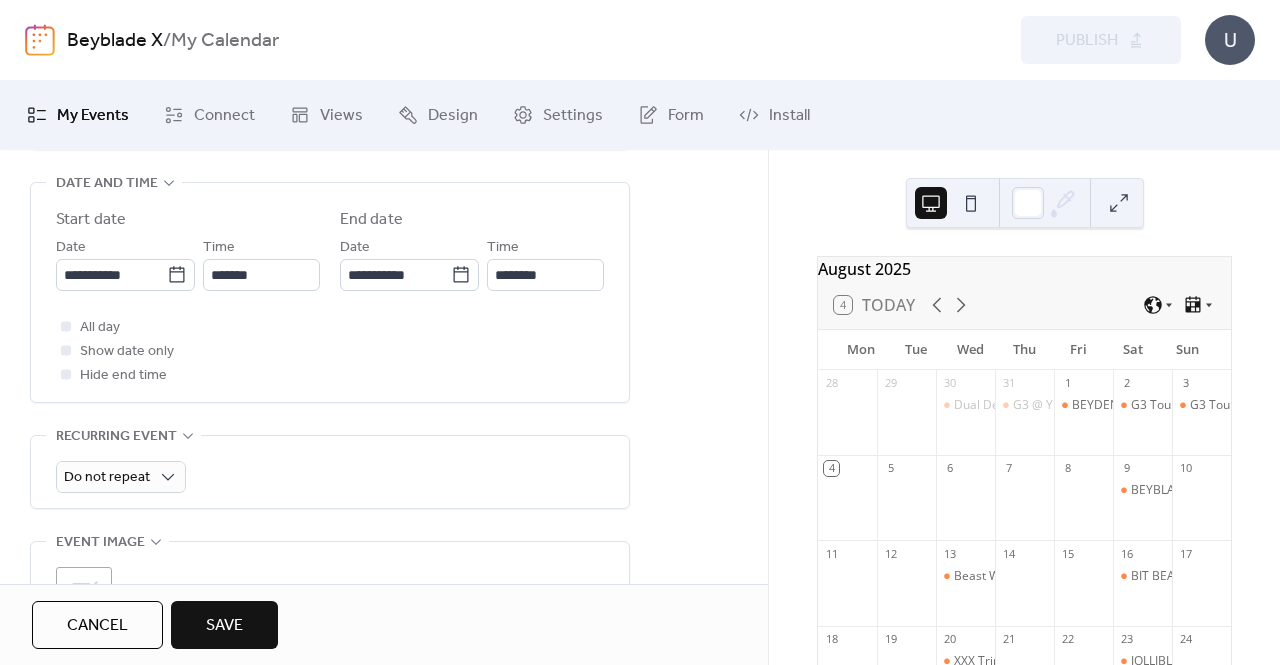 scroll, scrollTop: 700, scrollLeft: 0, axis: vertical 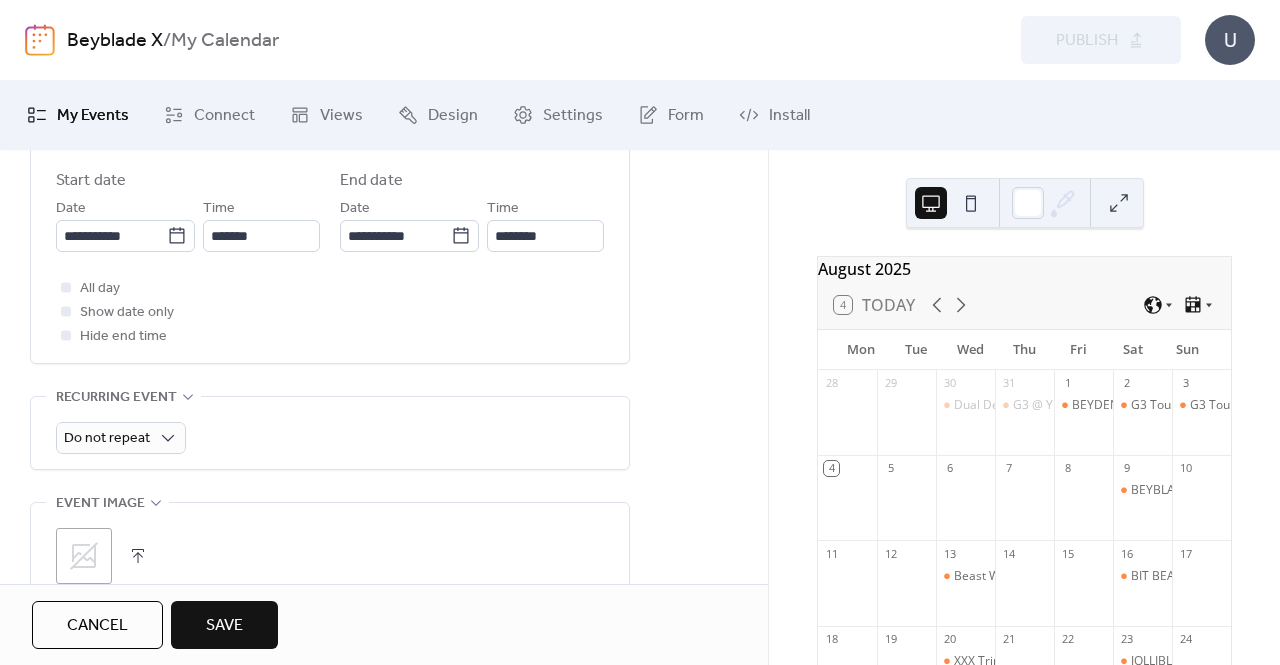 click 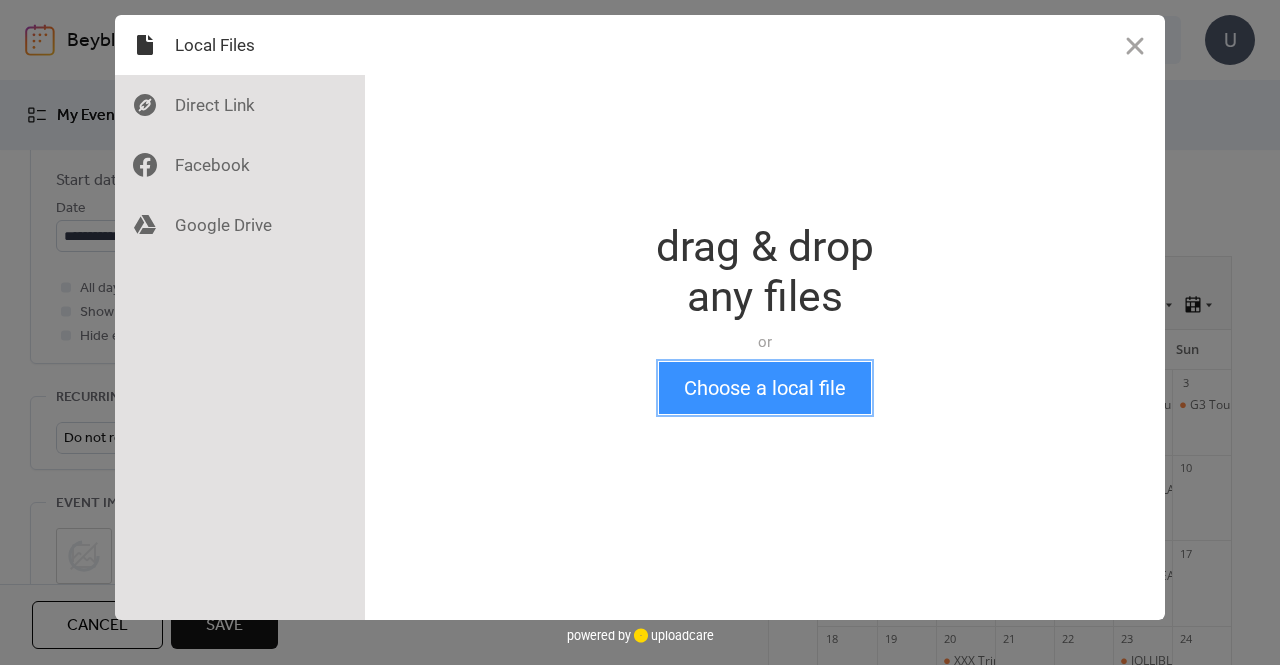 click on "Choose a local file" at bounding box center [765, 388] 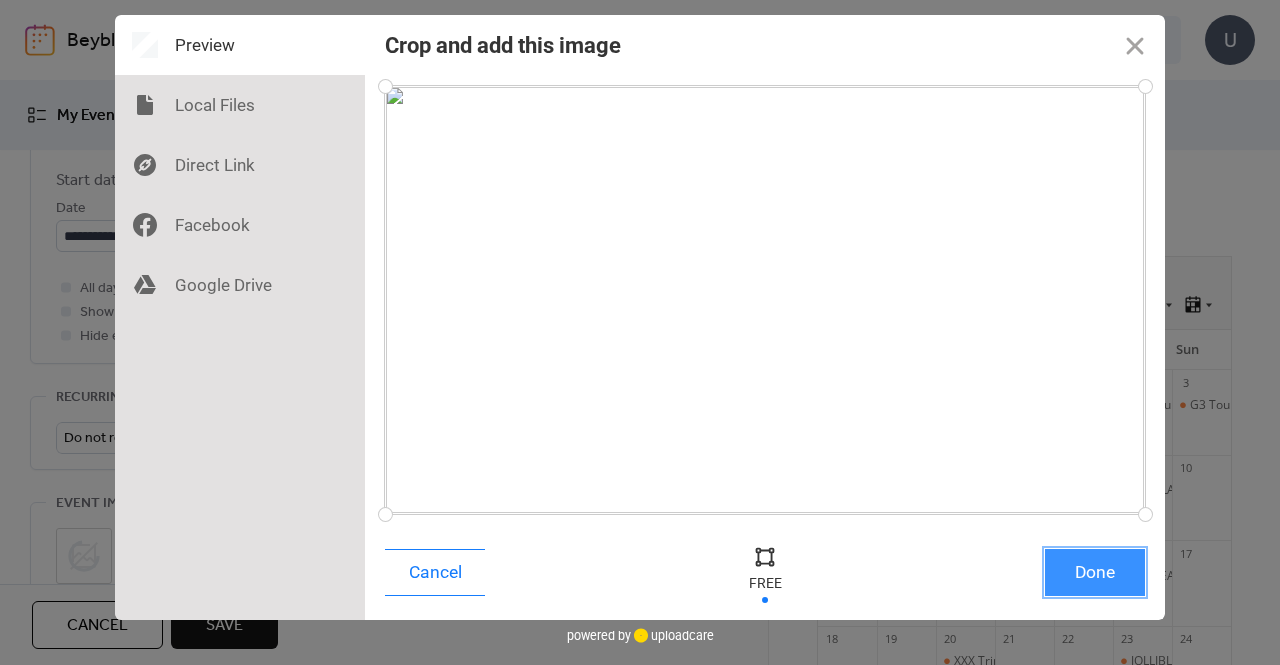 click on "Done" at bounding box center [1095, 572] 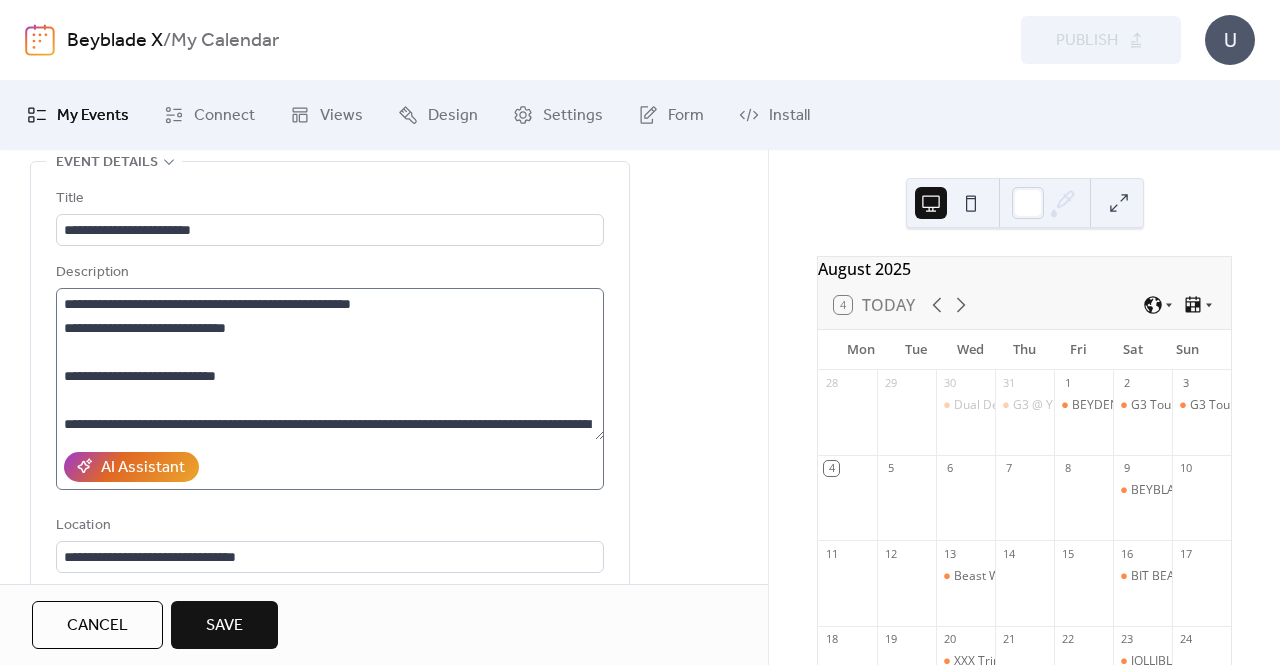 scroll, scrollTop: 0, scrollLeft: 0, axis: both 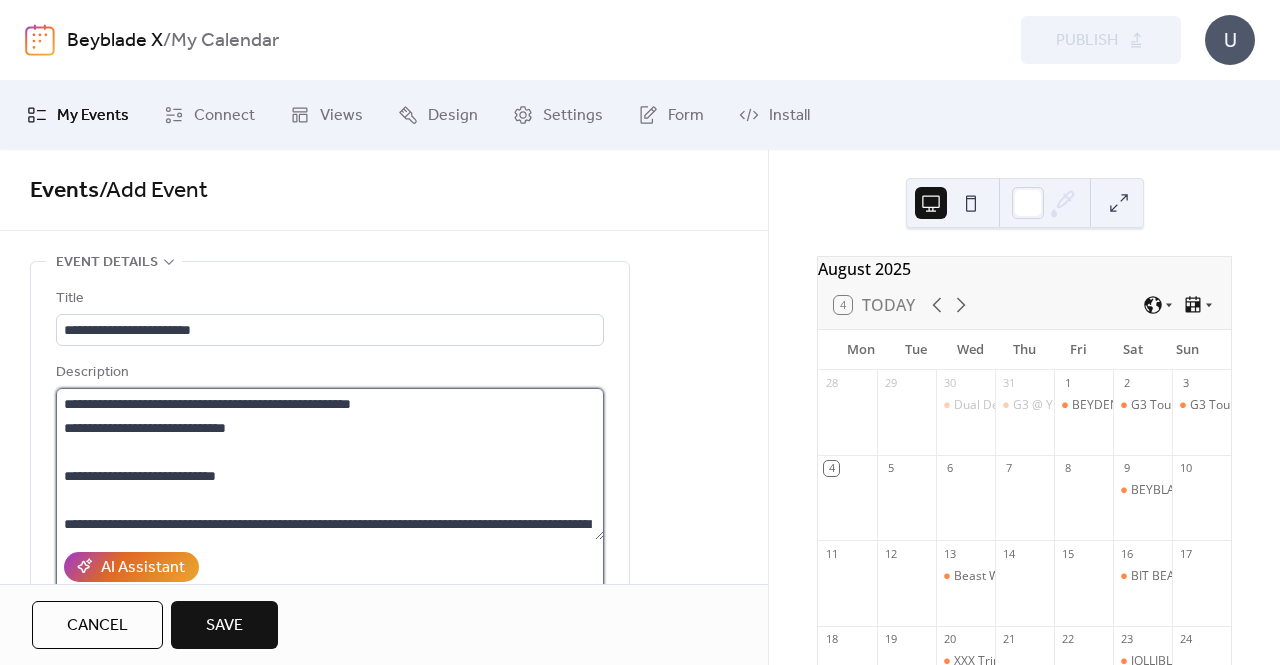 click on "**********" at bounding box center [330, 464] 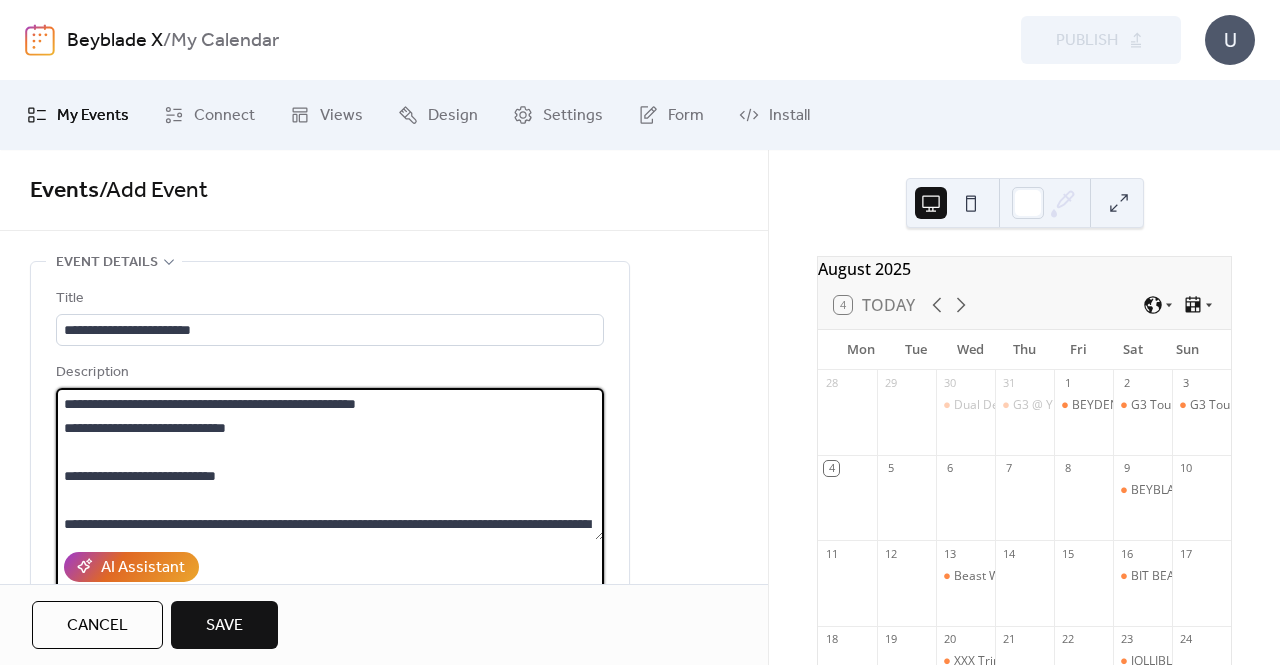 type on "**********" 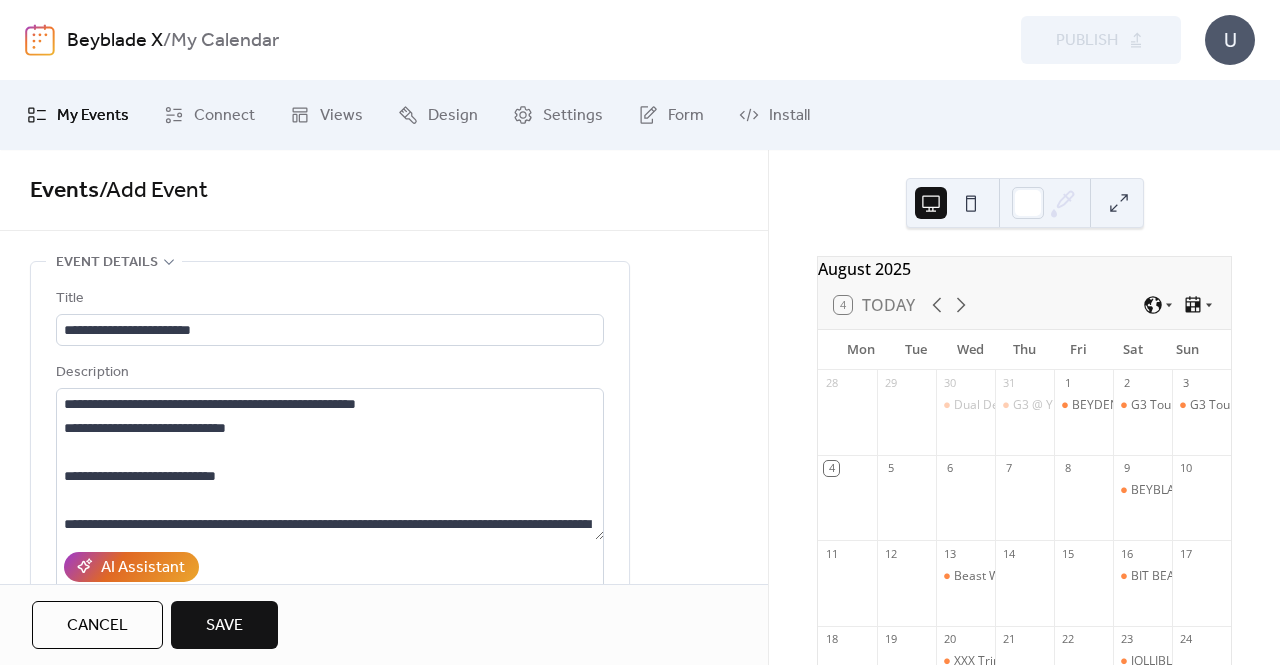 click on "**********" at bounding box center [384, 988] 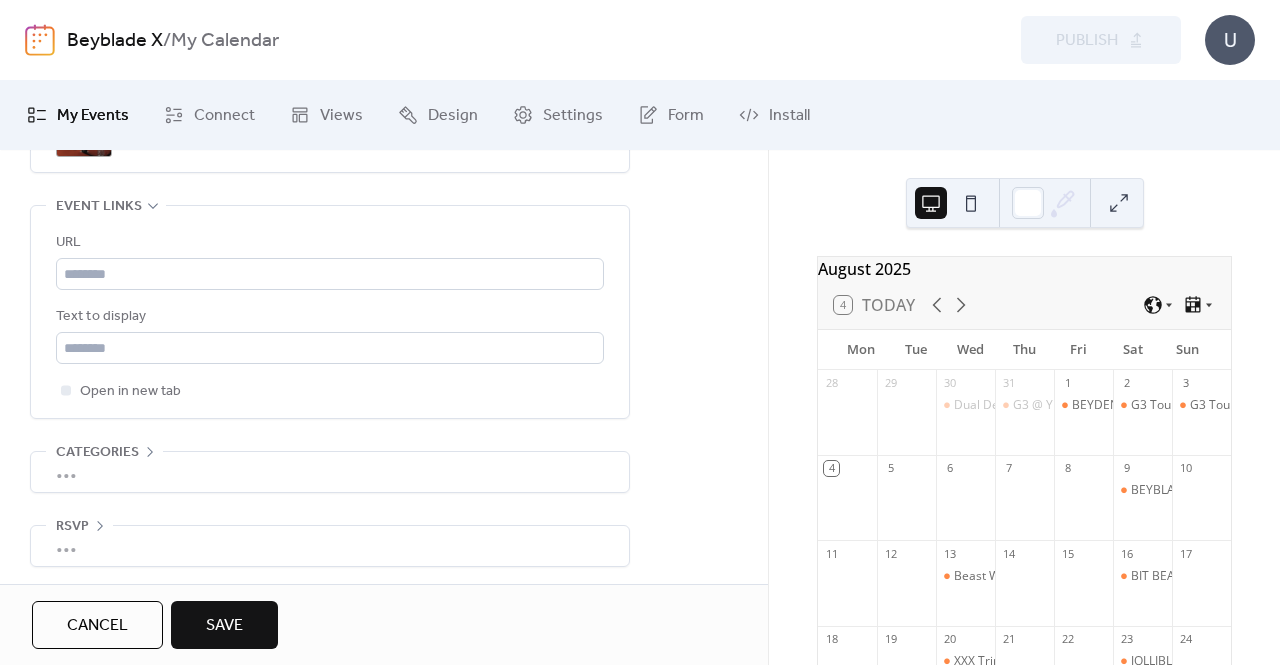 scroll, scrollTop: 1134, scrollLeft: 0, axis: vertical 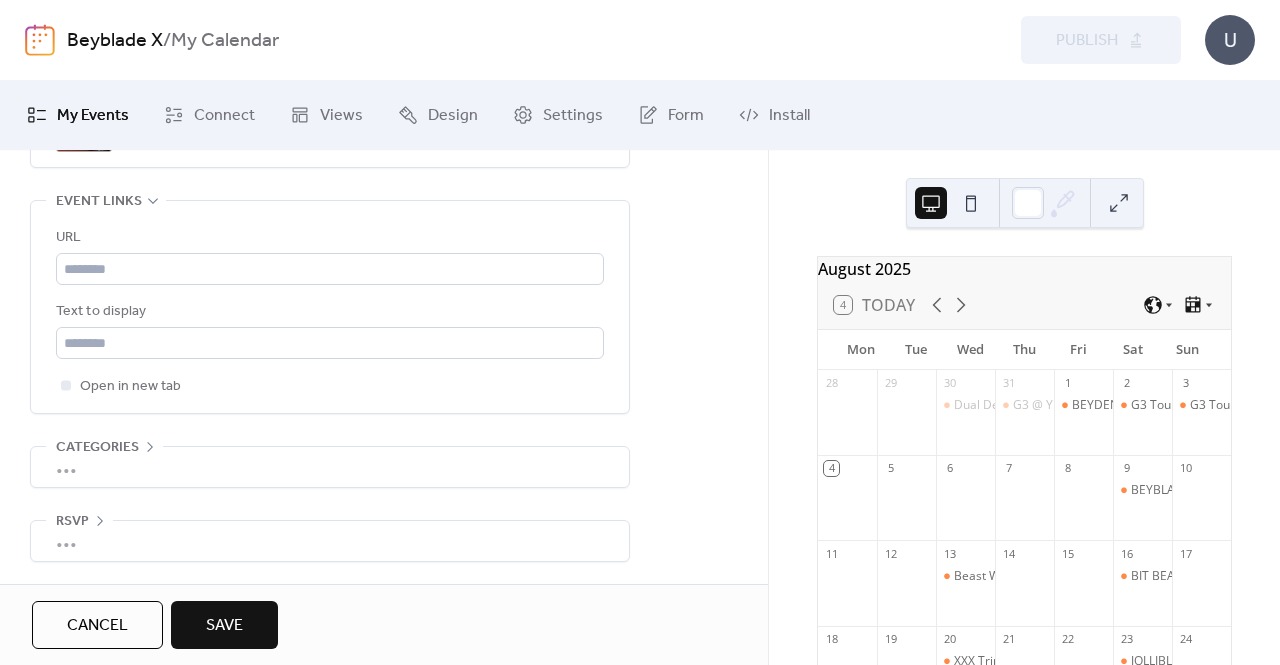 click on "Save" at bounding box center [224, 626] 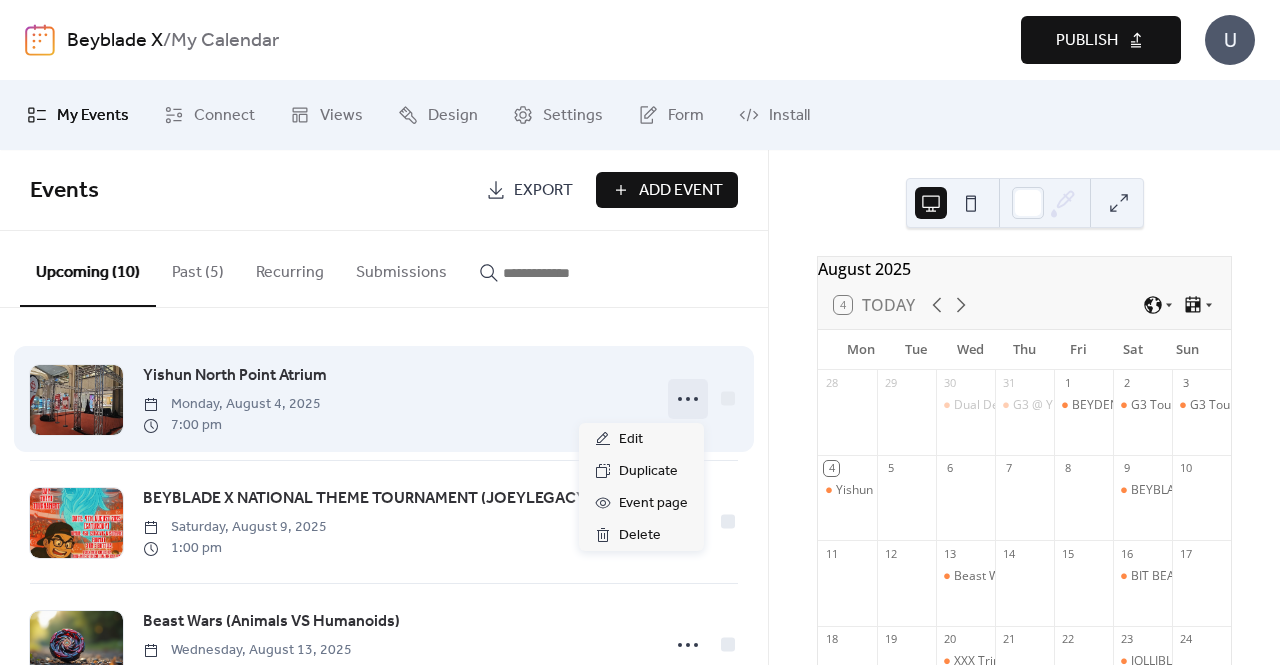 click 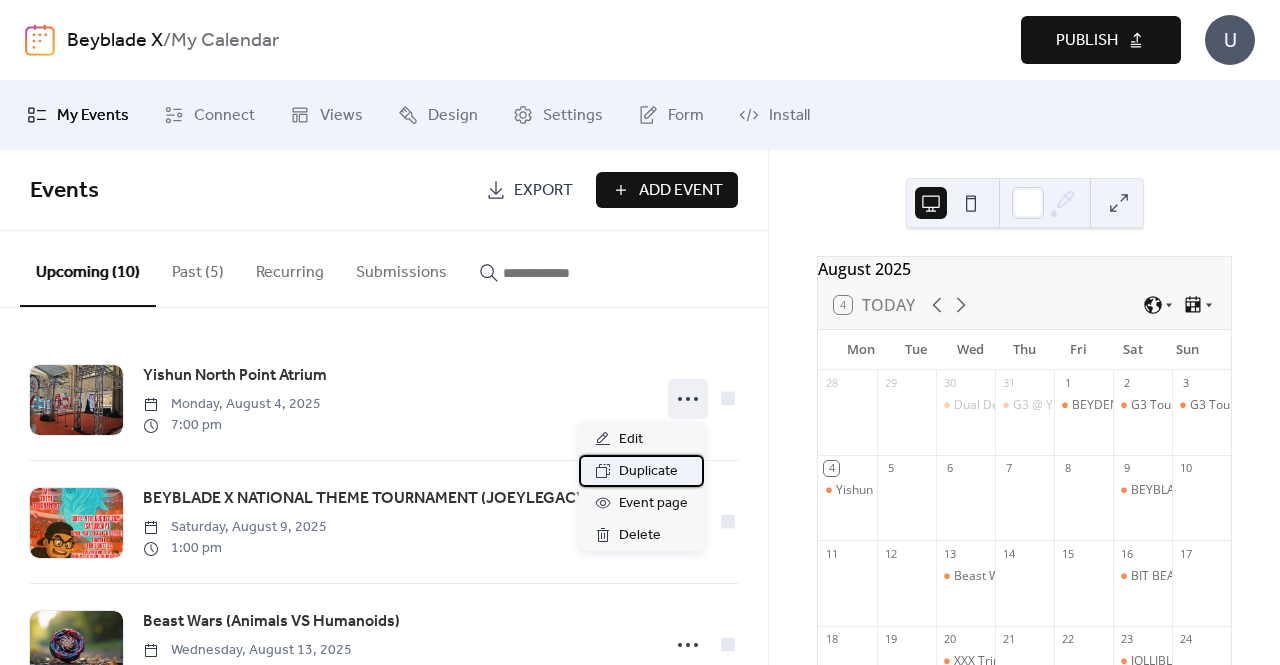 click on "Duplicate" at bounding box center (648, 472) 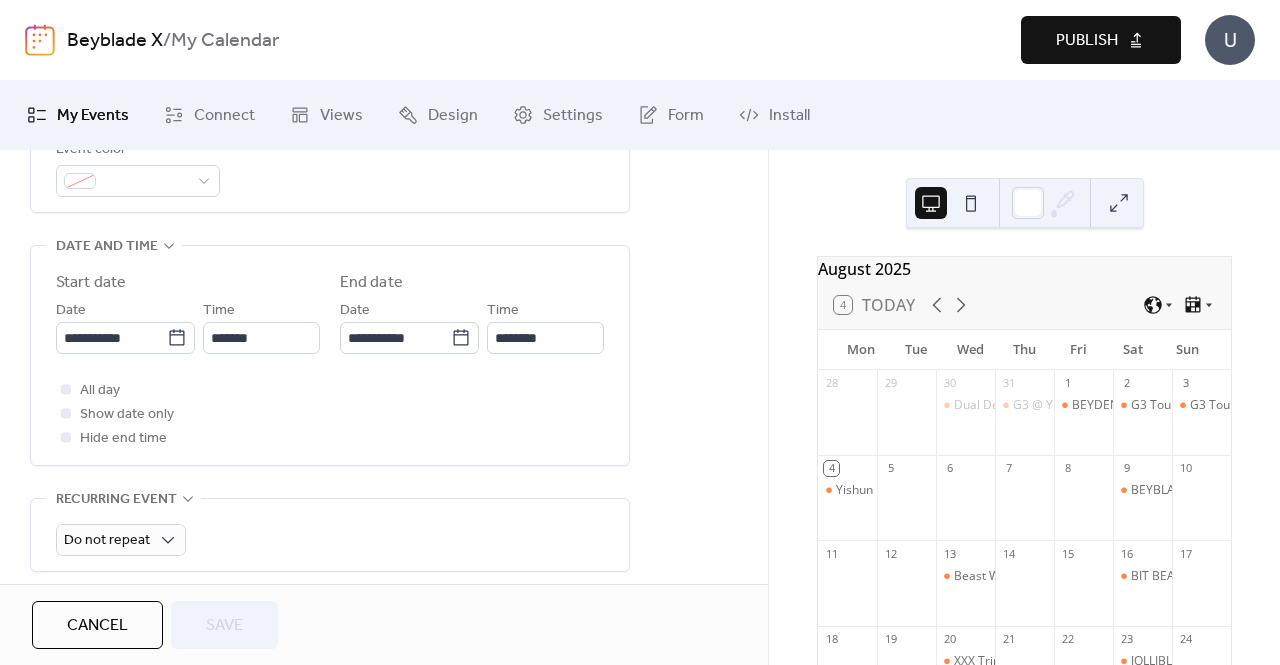 scroll, scrollTop: 600, scrollLeft: 0, axis: vertical 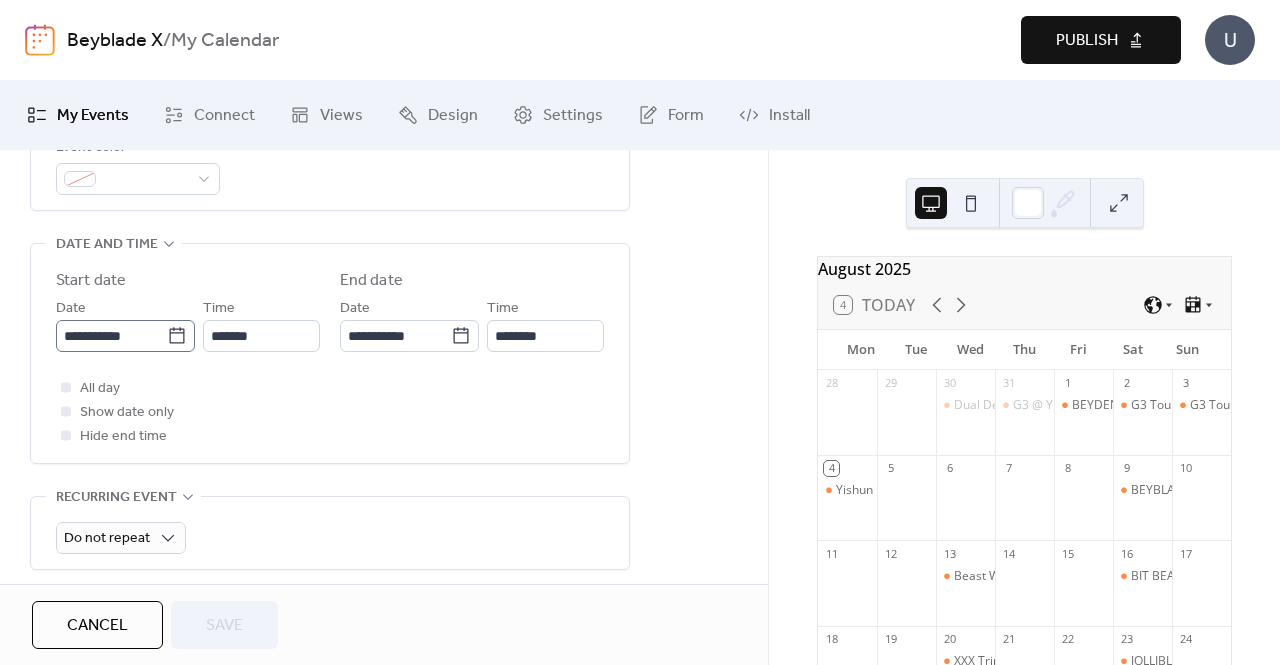 click 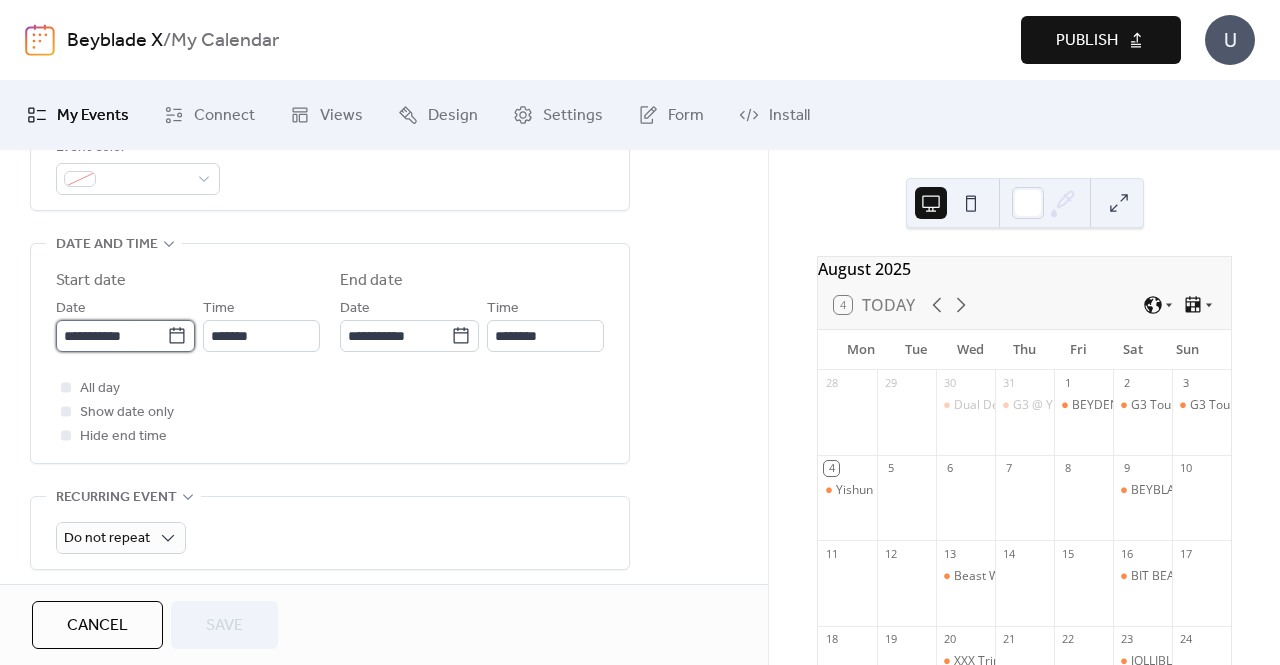 click on "**********" at bounding box center [111, 336] 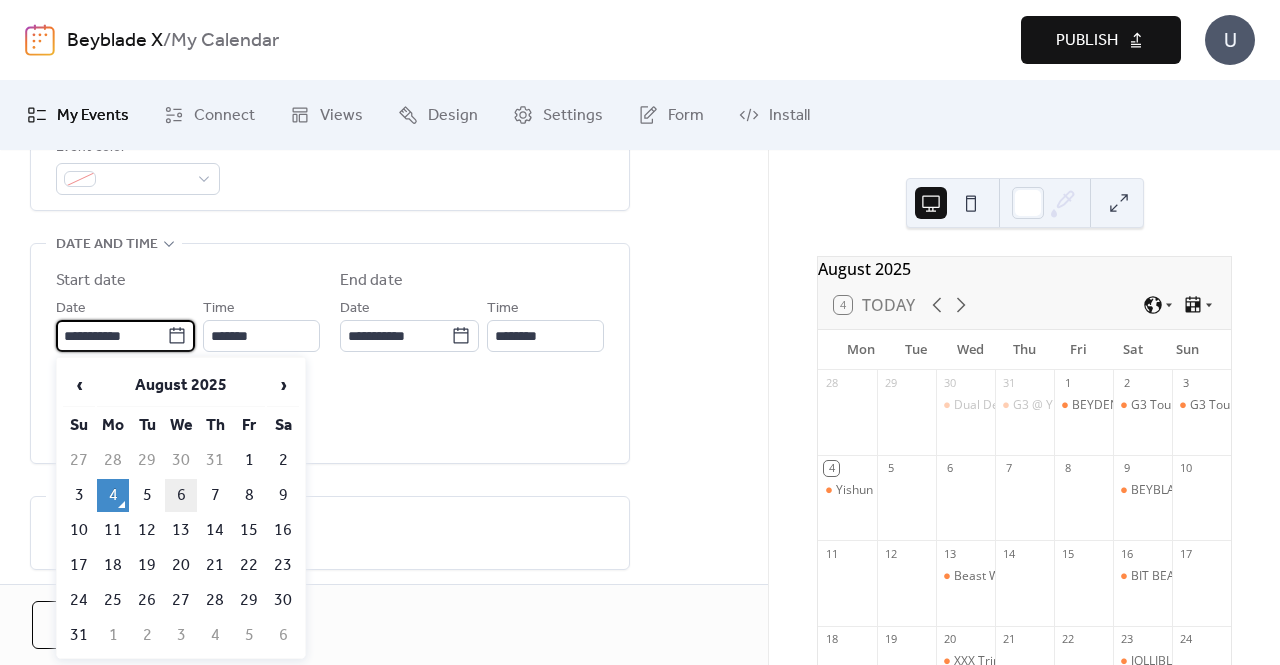 click on "6" at bounding box center [181, 495] 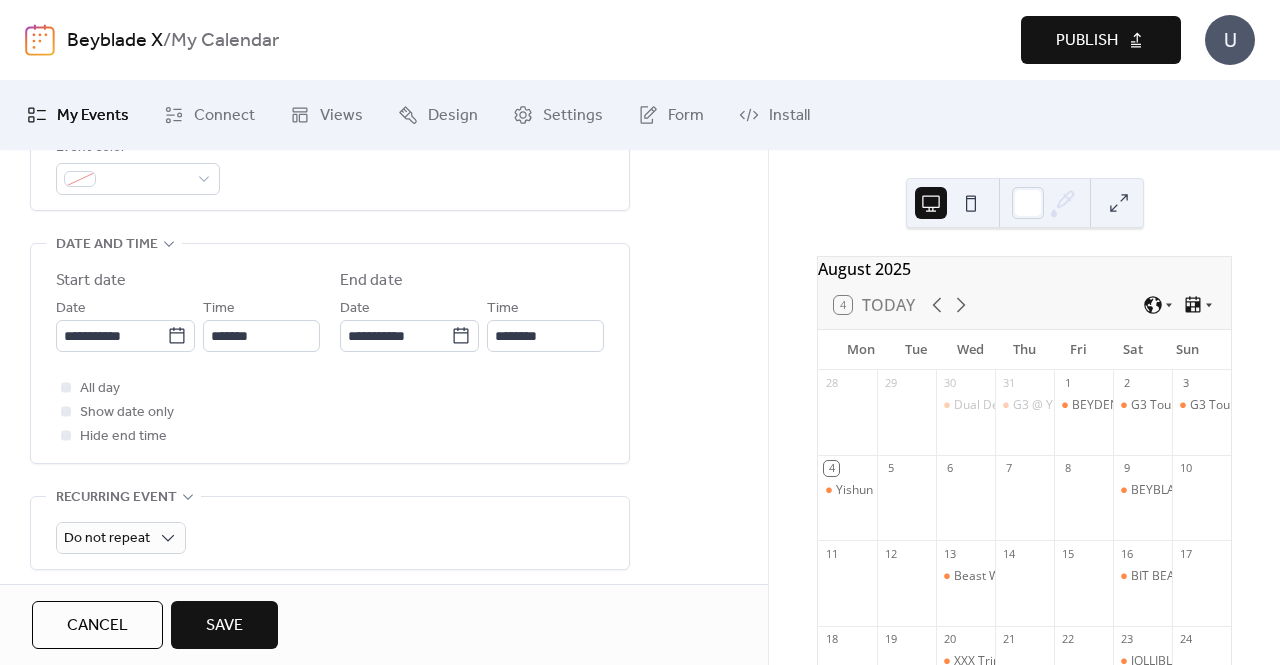 click on "**********" at bounding box center (384, 388) 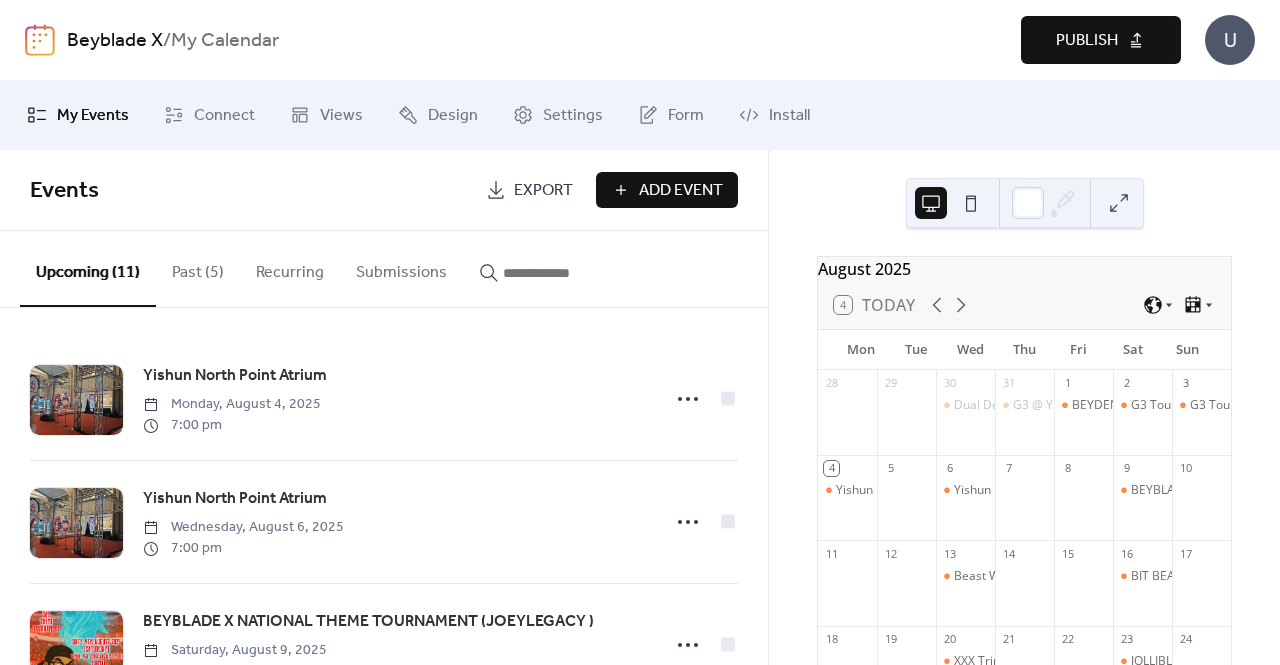 click on "August 2025 4 Today Mon Tue Wed Thu Fri Sat Sun 28 29 30 Dual Deck System 31 G3 @ Yishun 1 BEYDEN COMMUNITY 2 G3 Tournament (Toys R us Vivo City) 3 G3 Tournament (Toy R Us Vivo City) 4 Yishun North Point Atrium 5 6 Yishun North Point Atrium 7 8 9 BEYBLADE X NATIONAL THEME TOURNAMENT  (JOEYLEGACY ) 10 11 12 13 Beast Wars (Animals VS Humanoids) 14 15 16 BIT BEAST GALORE!🐉 (JOEYLEGACY) 17 18 19 20 XXX Triple X - JolliBladers 21 22 23 JOLLIBLADERS CUP 2025 PERHISTORIC RUMBLES!🦖 (JOEYLEGACY) 24 25 26 27 F1R5T Xtreme (Xtreme Awards 5 points) 28 29 30 TBA (JOEYLEGACY) 31 1 2 3 4 5 6 SG BEY-TEAM BATTLES(TBC) (JOEYLEGACY) 7 Subscribe" at bounding box center [1024, 407] 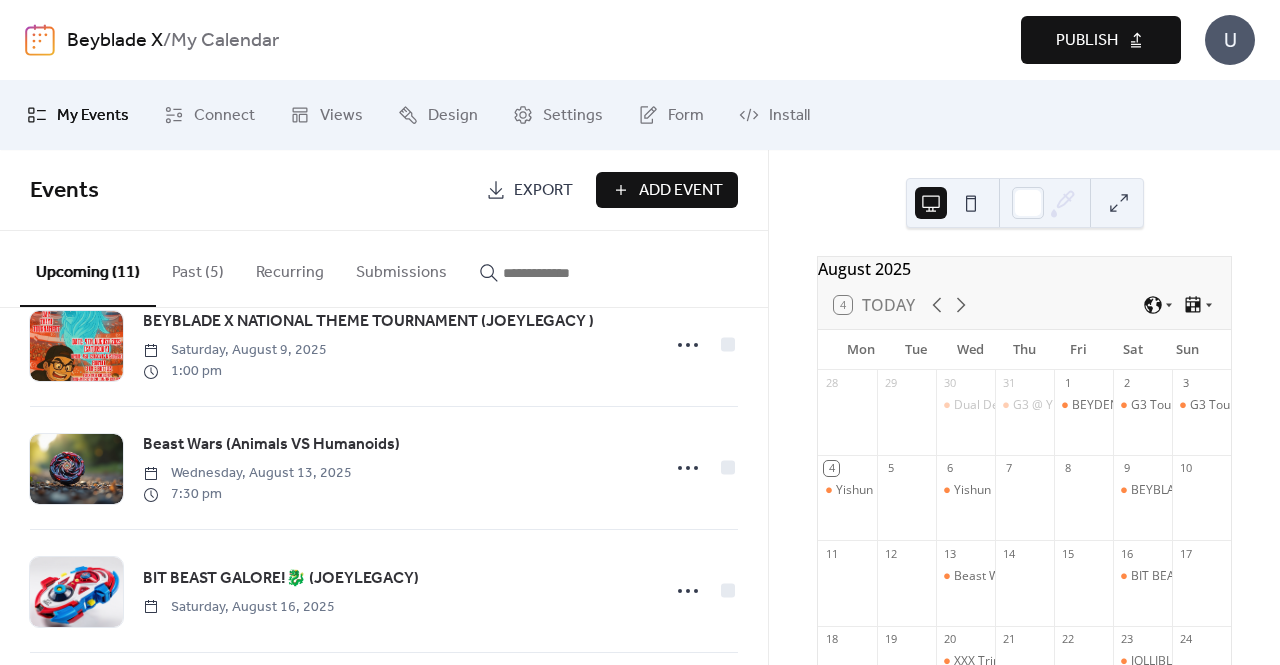 click on "Publish" at bounding box center [1087, 41] 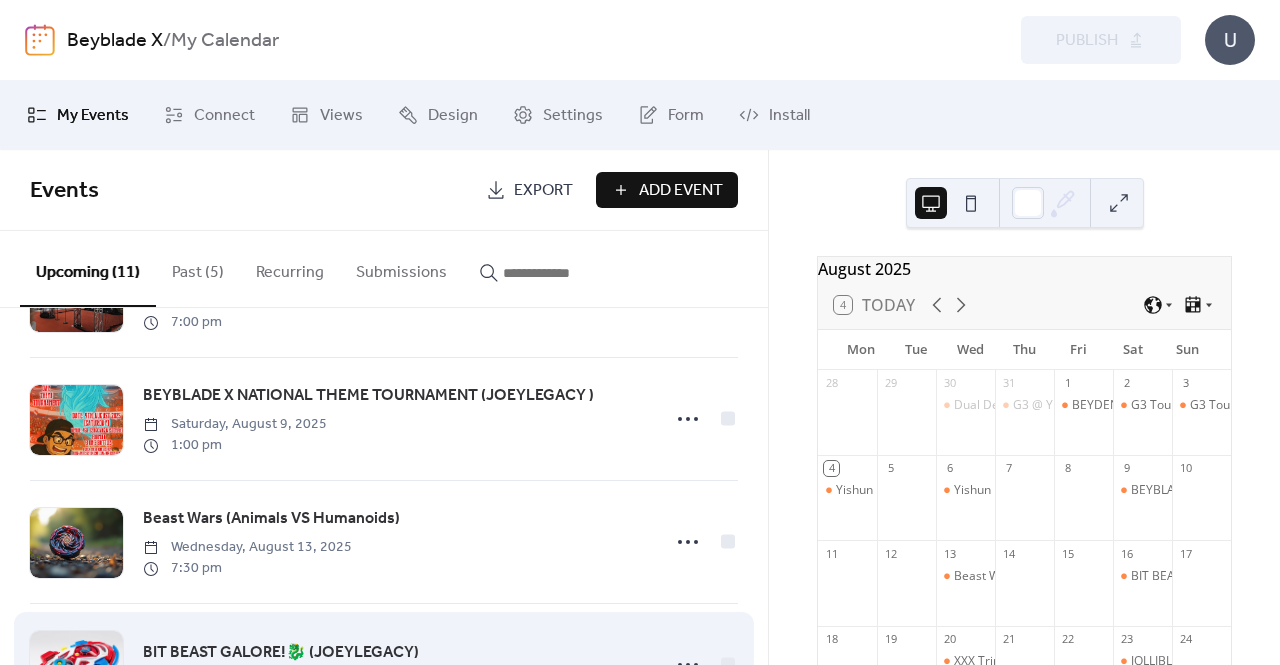 scroll, scrollTop: 0, scrollLeft: 0, axis: both 